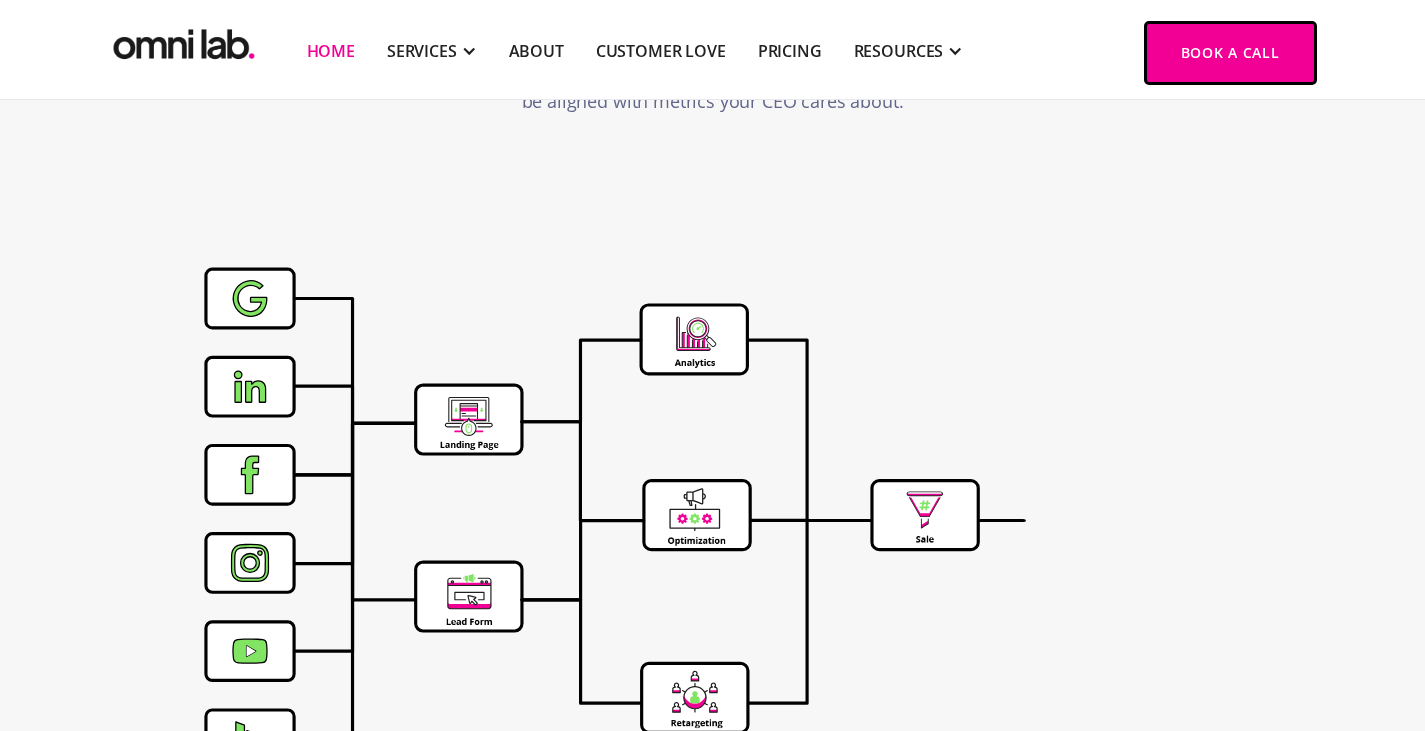 scroll, scrollTop: 6421, scrollLeft: 0, axis: vertical 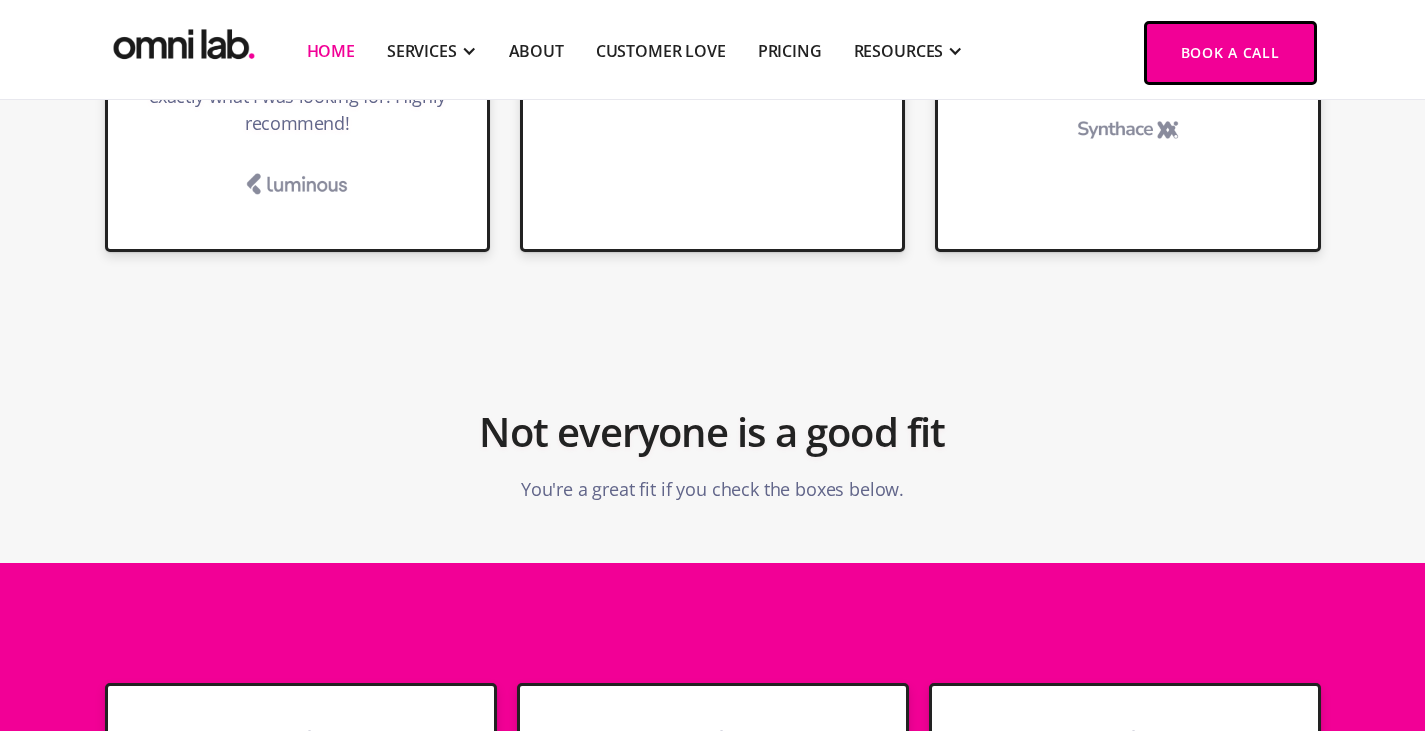 click on "Not everyone is a good fit You're a great fit if you check the boxes below." at bounding box center [712, 422] 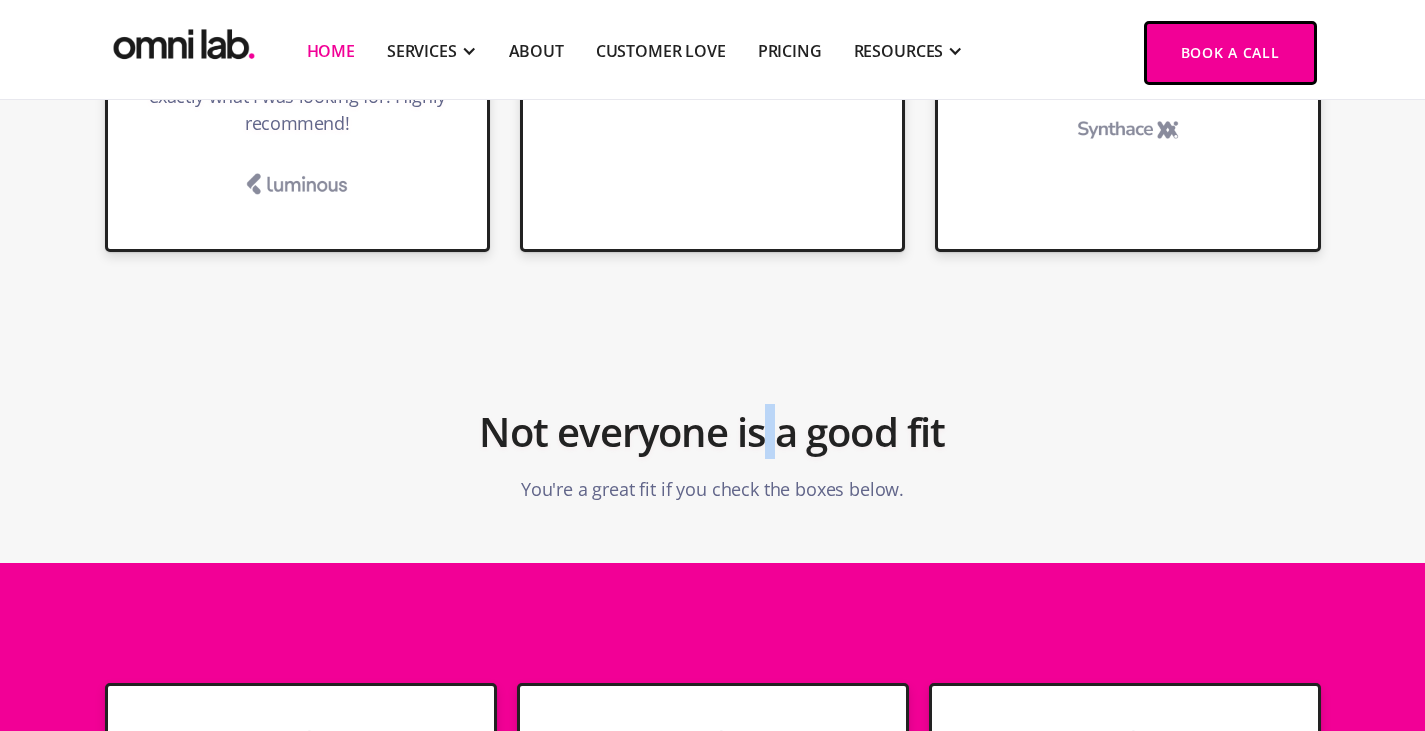click on "Not everyone is a good fit You're a great fit if you check the boxes below." at bounding box center (712, 422) 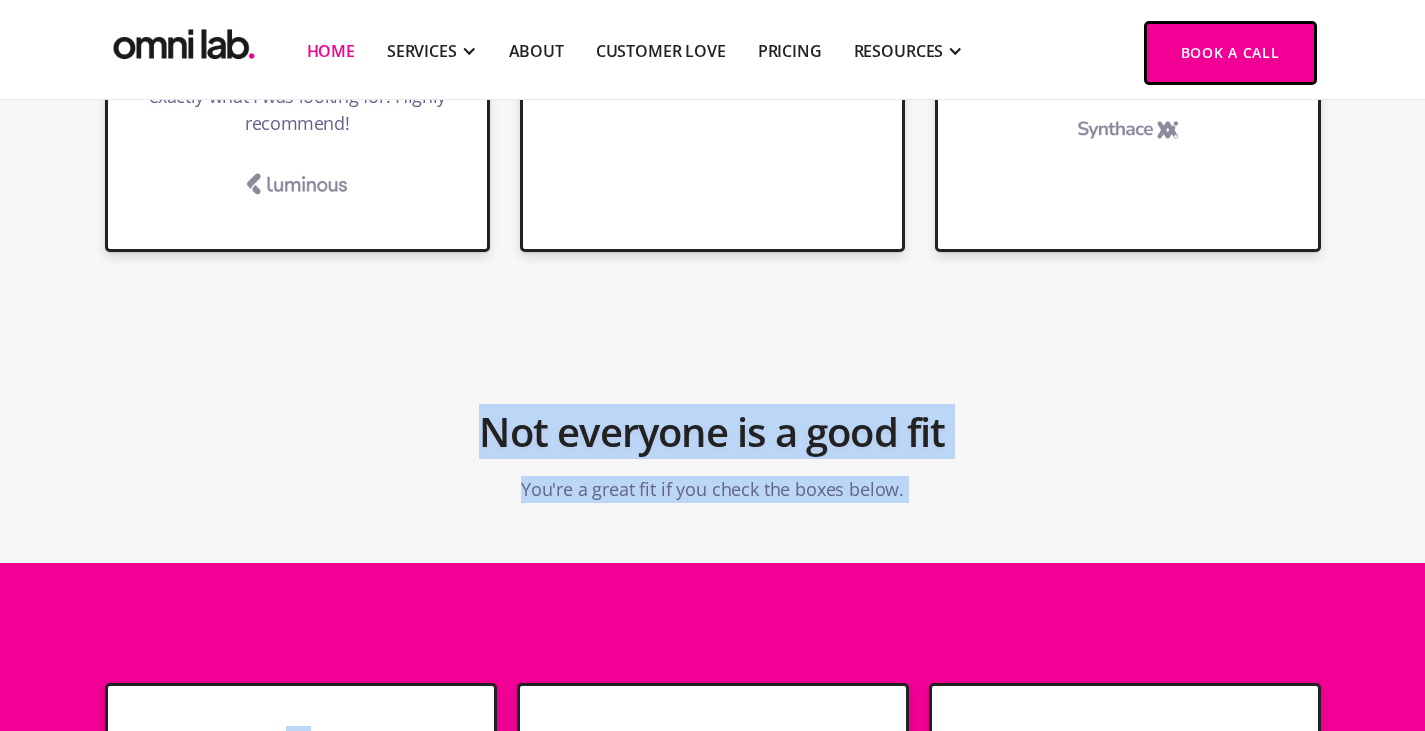 drag, startPoint x: 763, startPoint y: 283, endPoint x: 722, endPoint y: 402, distance: 125.865005 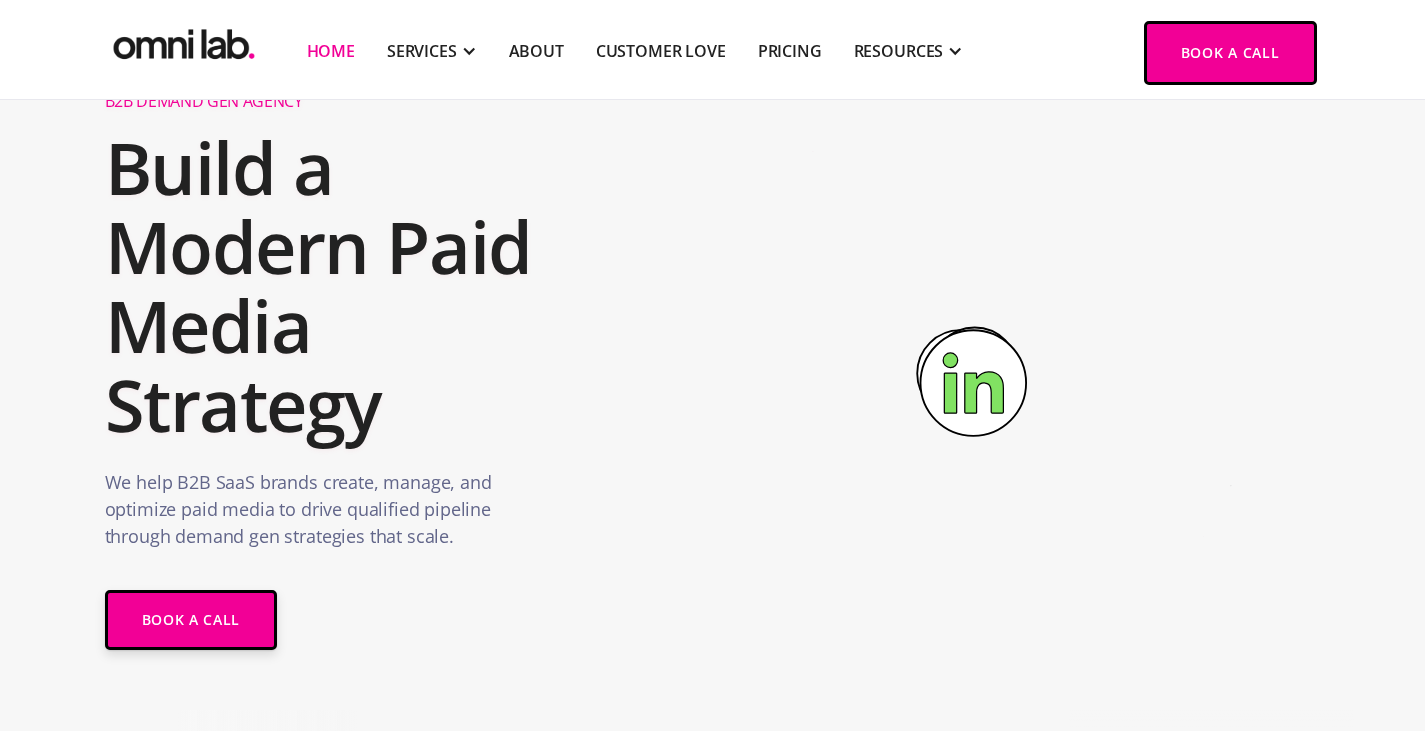 scroll, scrollTop: 0, scrollLeft: 0, axis: both 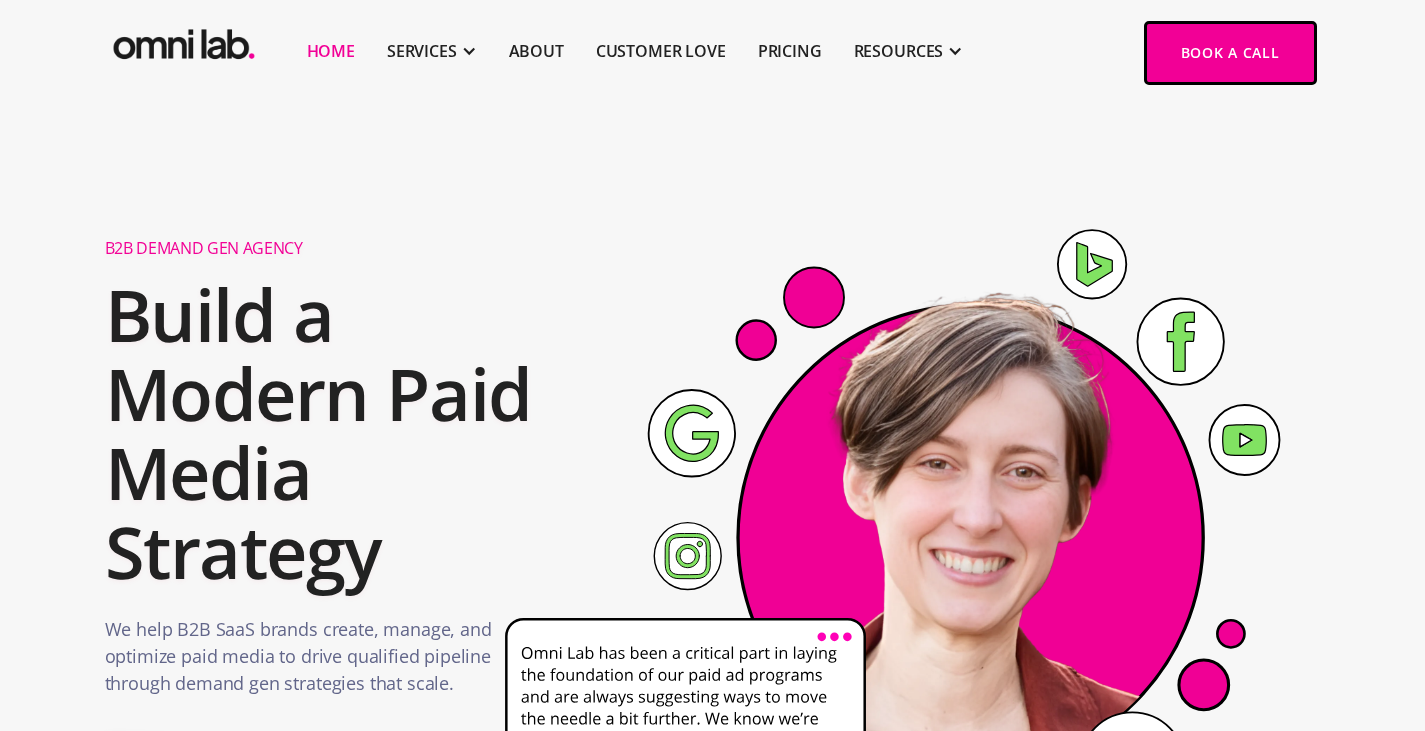 click on "Build a Modern Paid Media Strategy" at bounding box center (355, 433) 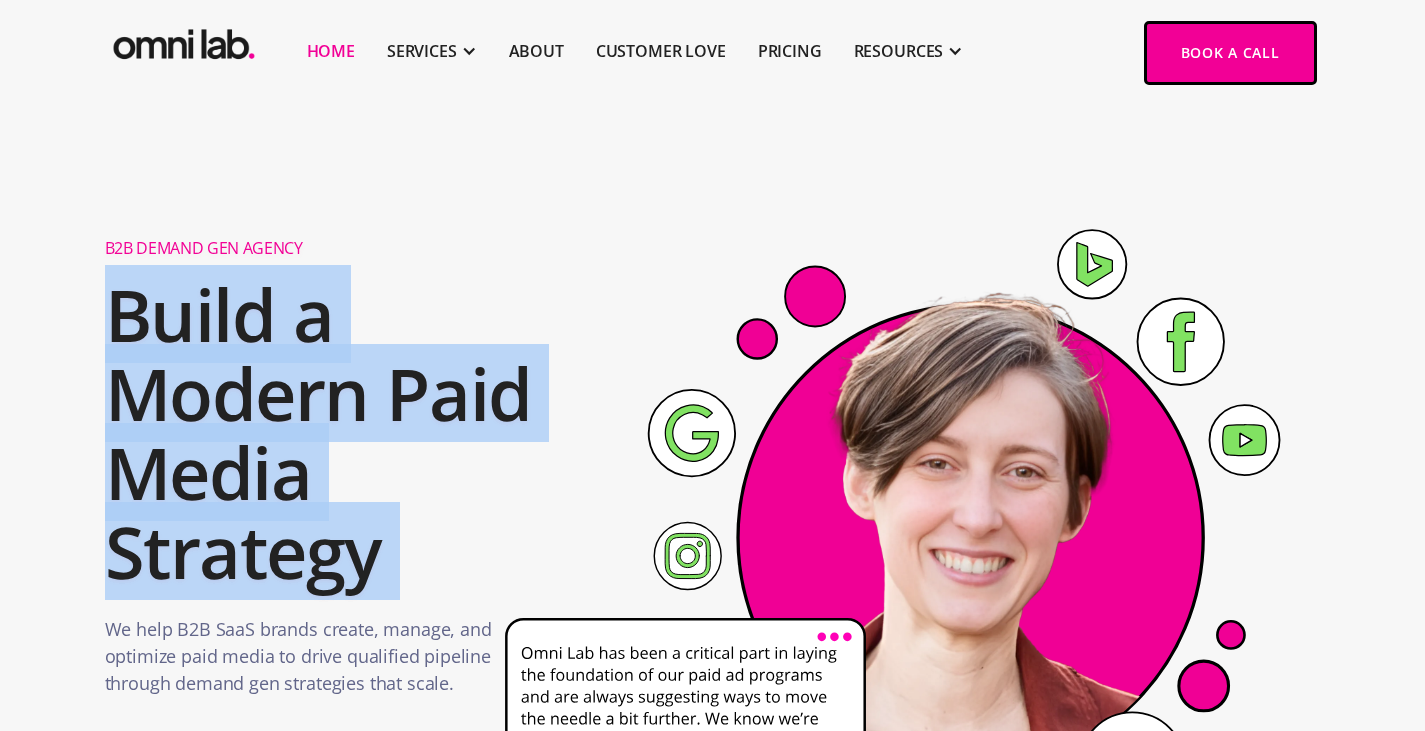 drag, startPoint x: 276, startPoint y: 375, endPoint x: 358, endPoint y: 311, distance: 104.019226 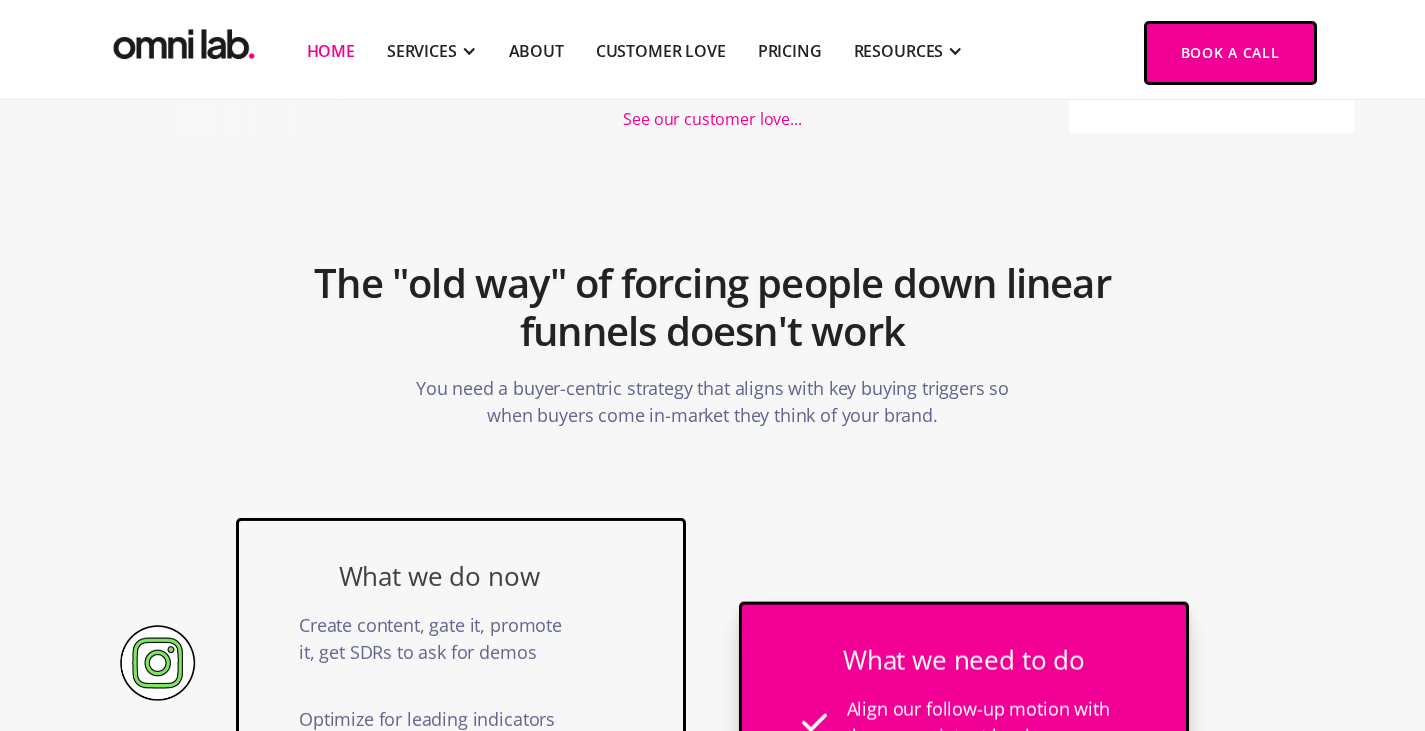 scroll, scrollTop: 1396, scrollLeft: 0, axis: vertical 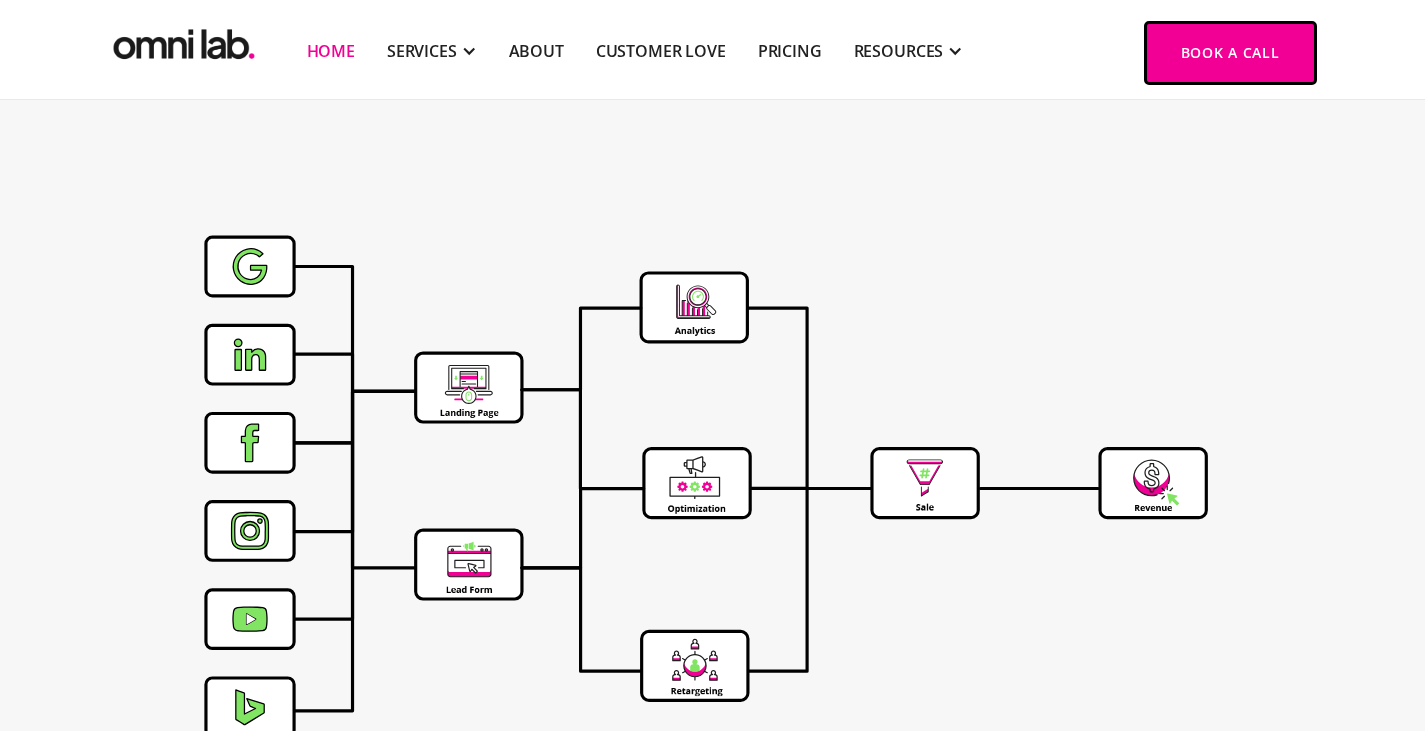 drag, startPoint x: 812, startPoint y: 158, endPoint x: 420, endPoint y: 153, distance: 392.0319 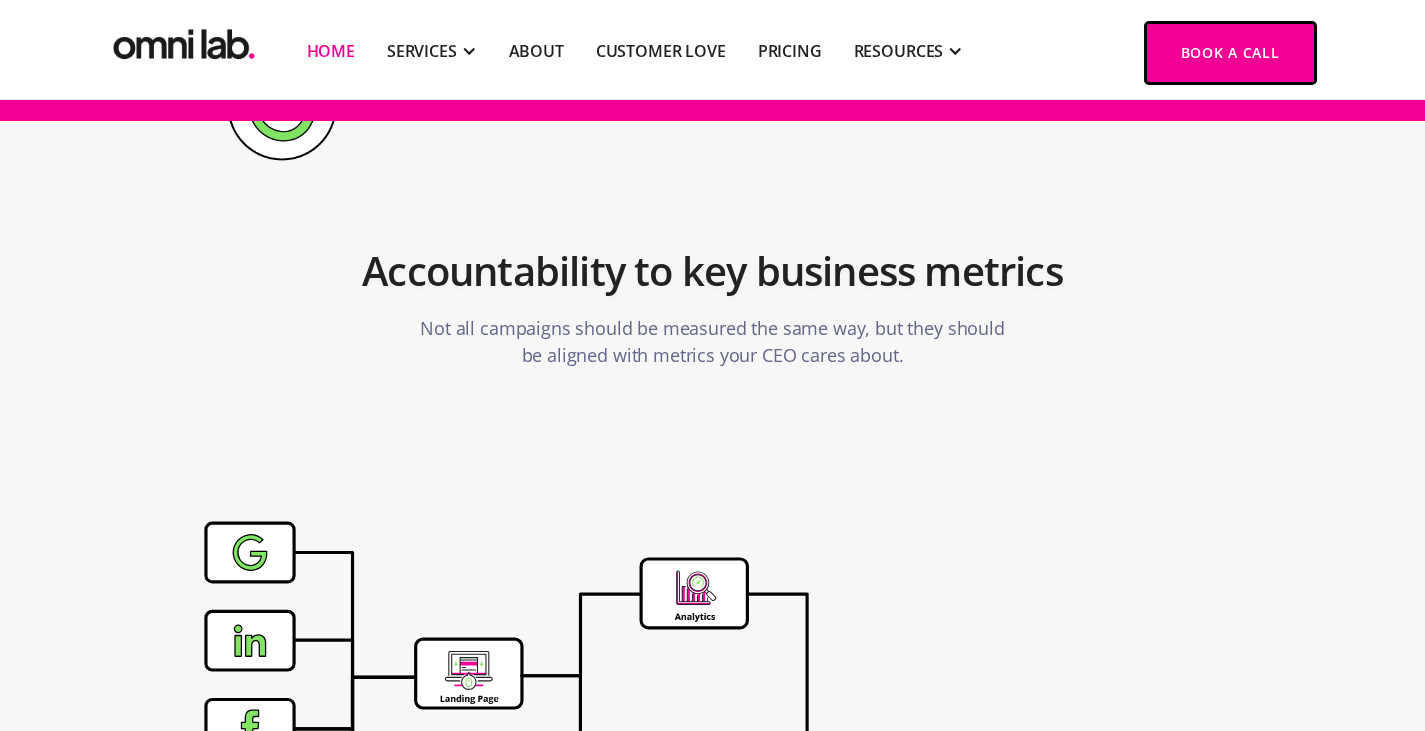 scroll, scrollTop: 6194, scrollLeft: 0, axis: vertical 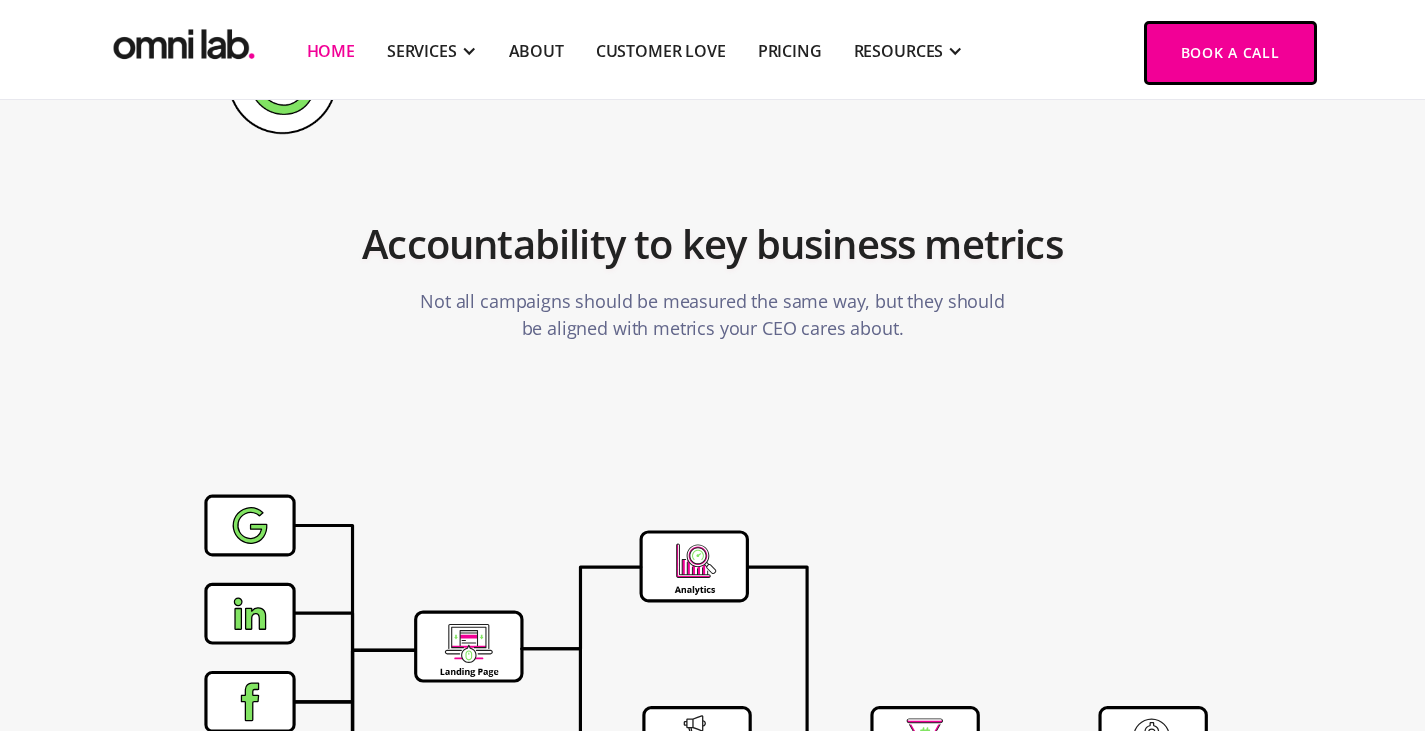 click on "Not all campaigns should be measured the same way, but they should be aligned with metrics your CEO cares about." at bounding box center [713, 315] 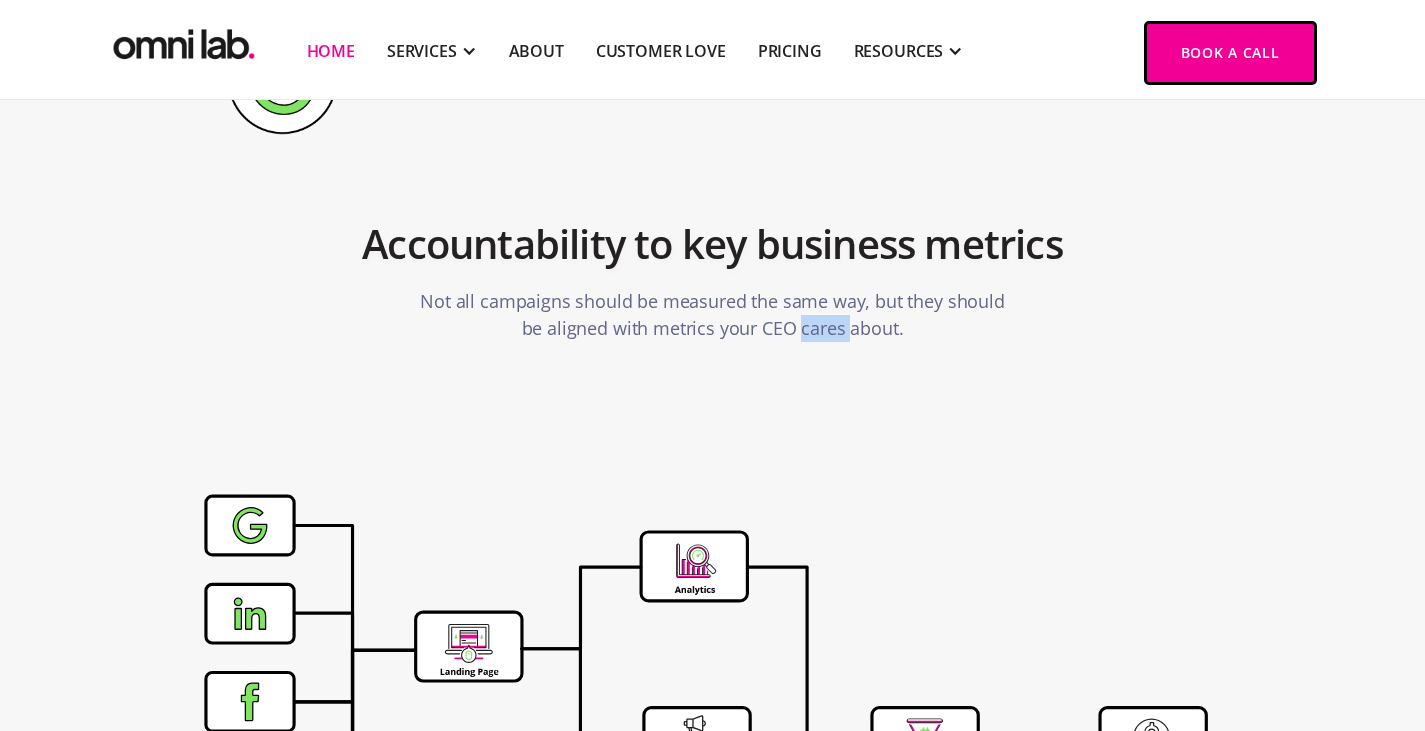 click on "Not all campaigns should be measured the same way, but they should be aligned with metrics your CEO cares about." at bounding box center [713, 315] 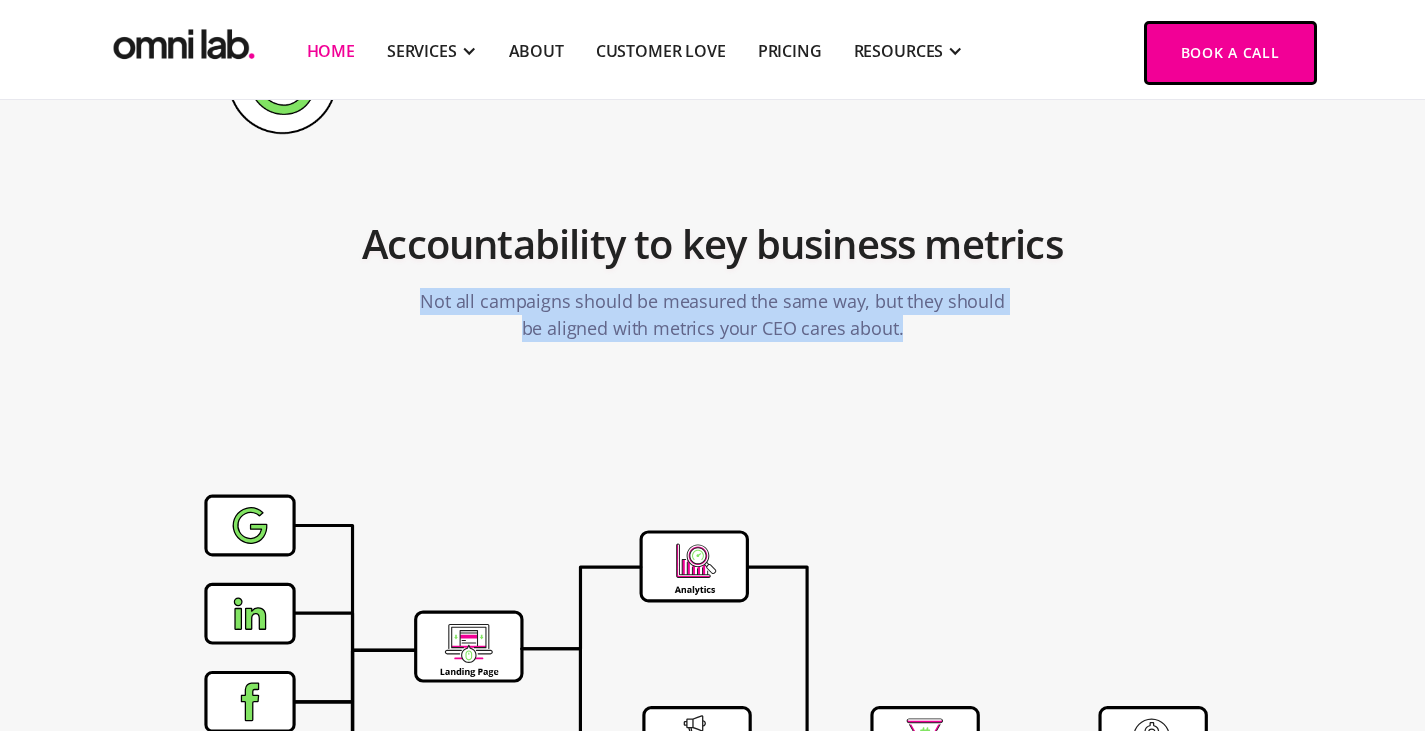 drag, startPoint x: 806, startPoint y: 238, endPoint x: 765, endPoint y: 211, distance: 49.09175 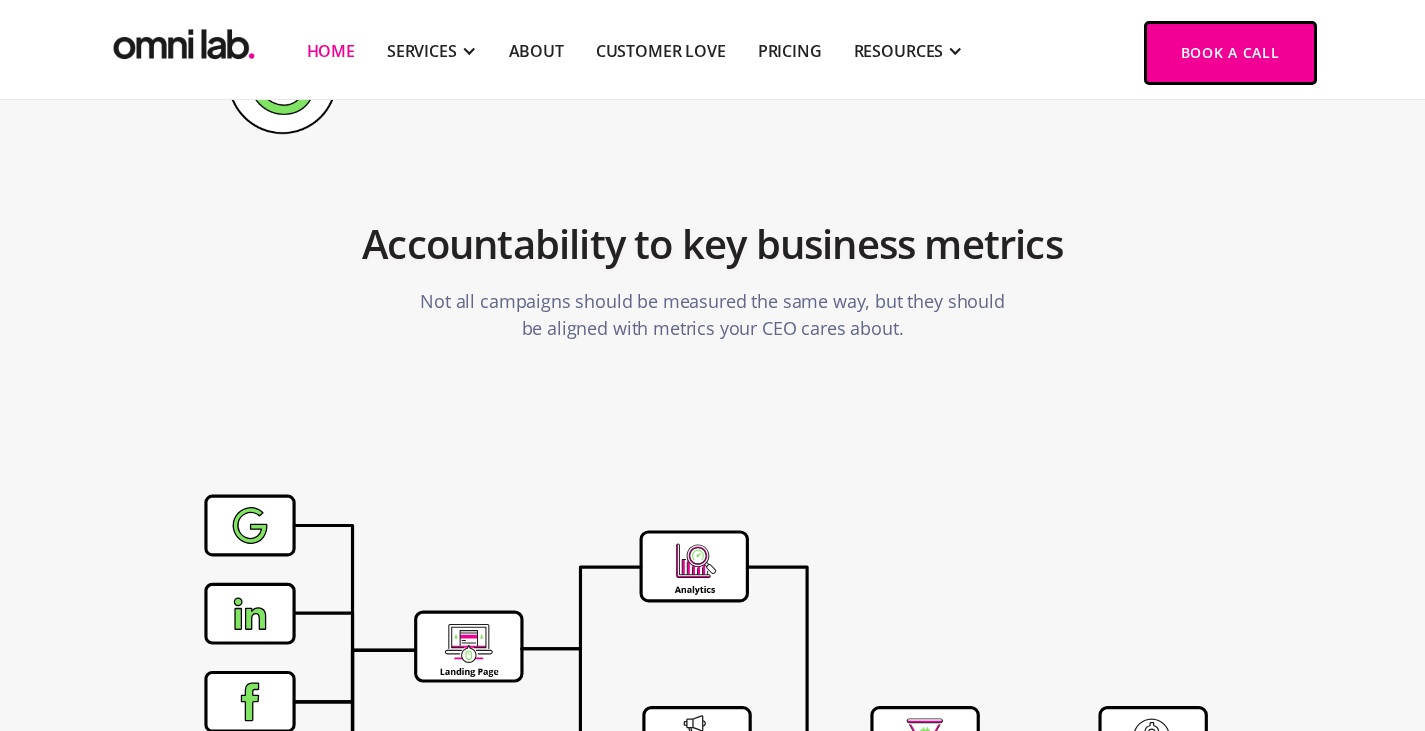click on "Not all campaigns should be measured the same way, but they should be aligned with metrics your CEO cares about." at bounding box center (713, 315) 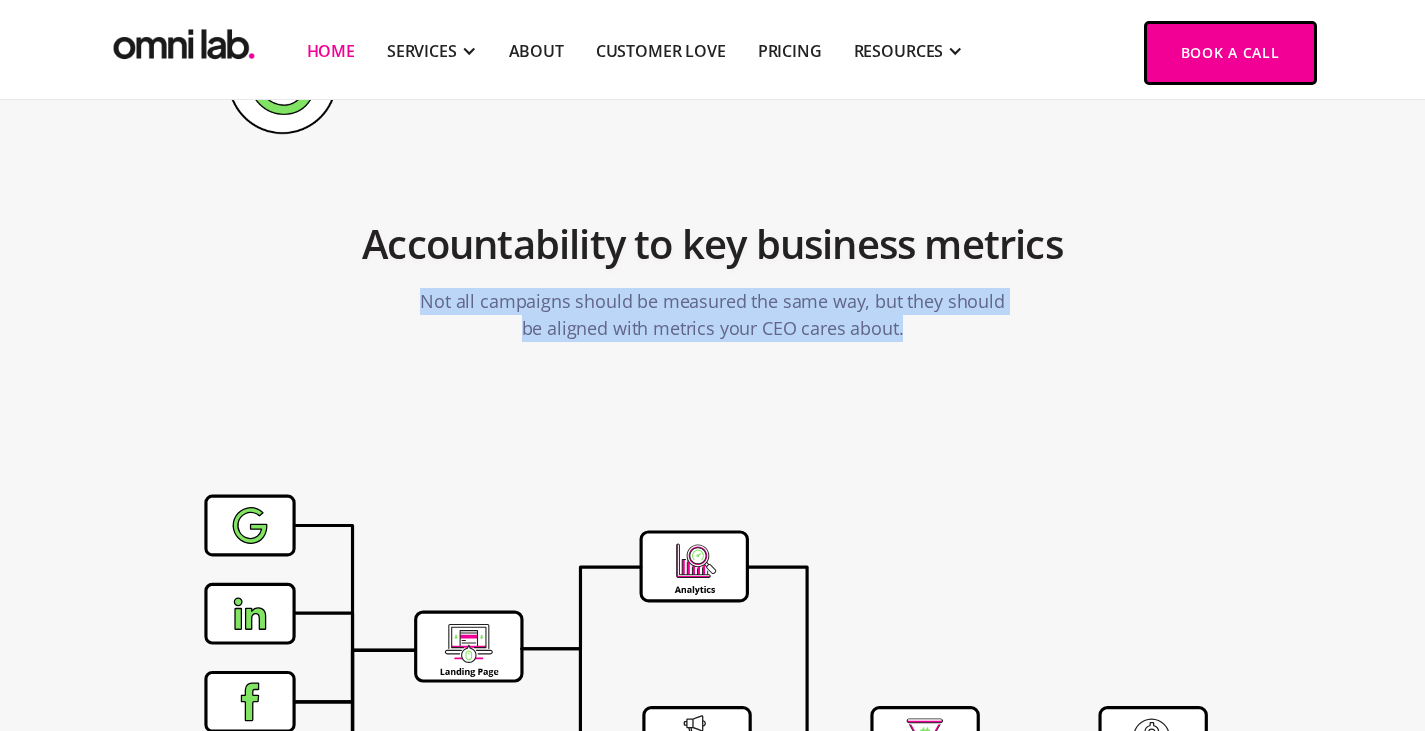 drag, startPoint x: 765, startPoint y: 211, endPoint x: 853, endPoint y: 234, distance: 90.95603 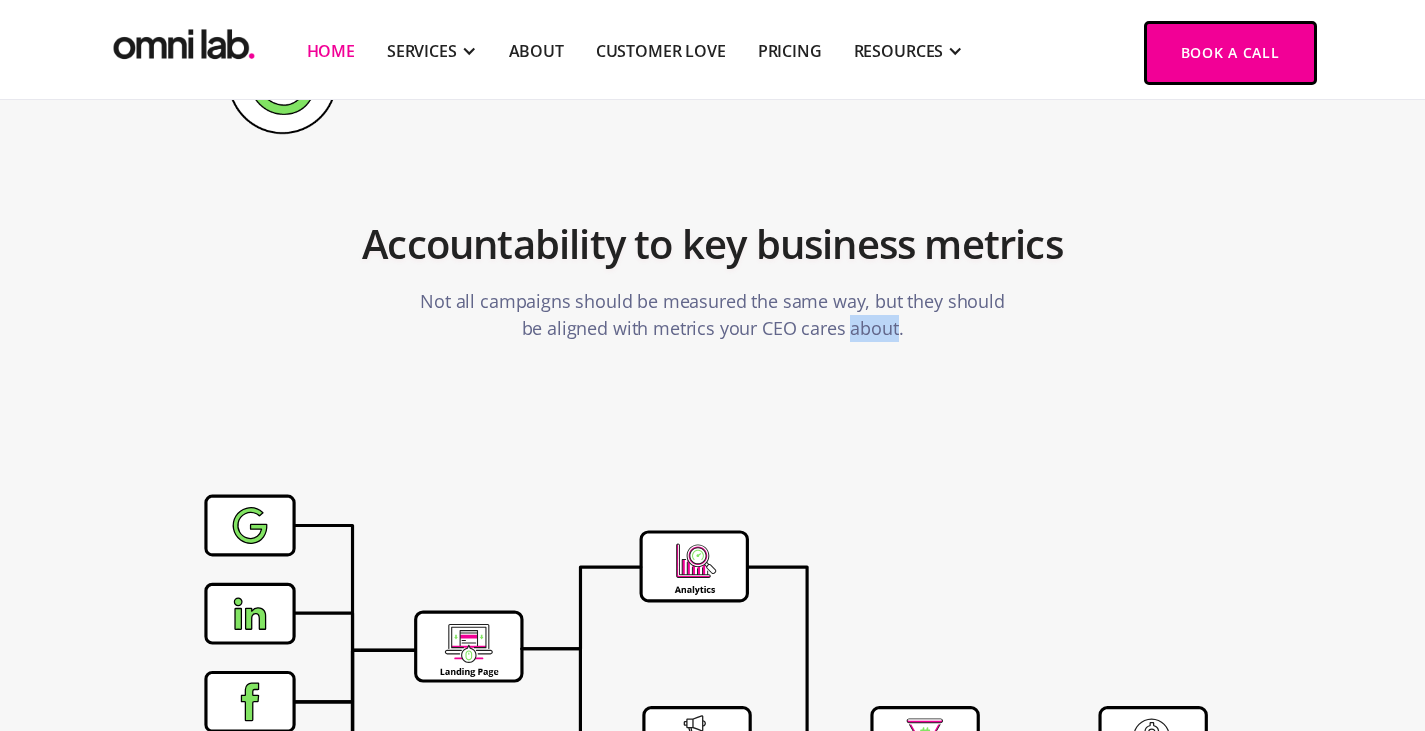 click on "Not all campaigns should be measured the same way, but they should be aligned with metrics your CEO cares about." at bounding box center [713, 315] 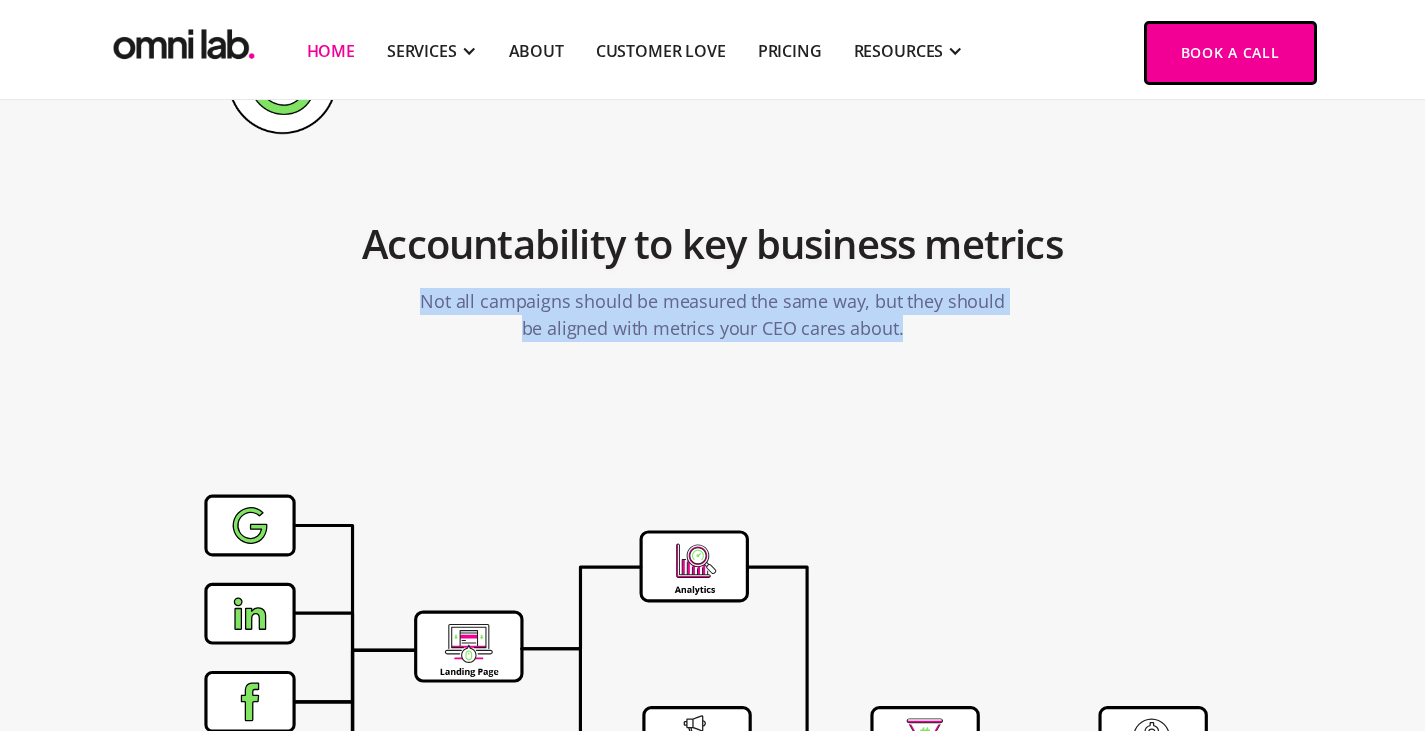 click on "Not all campaigns should be measured the same way, but they should be aligned with metrics your CEO cares about." at bounding box center [713, 315] 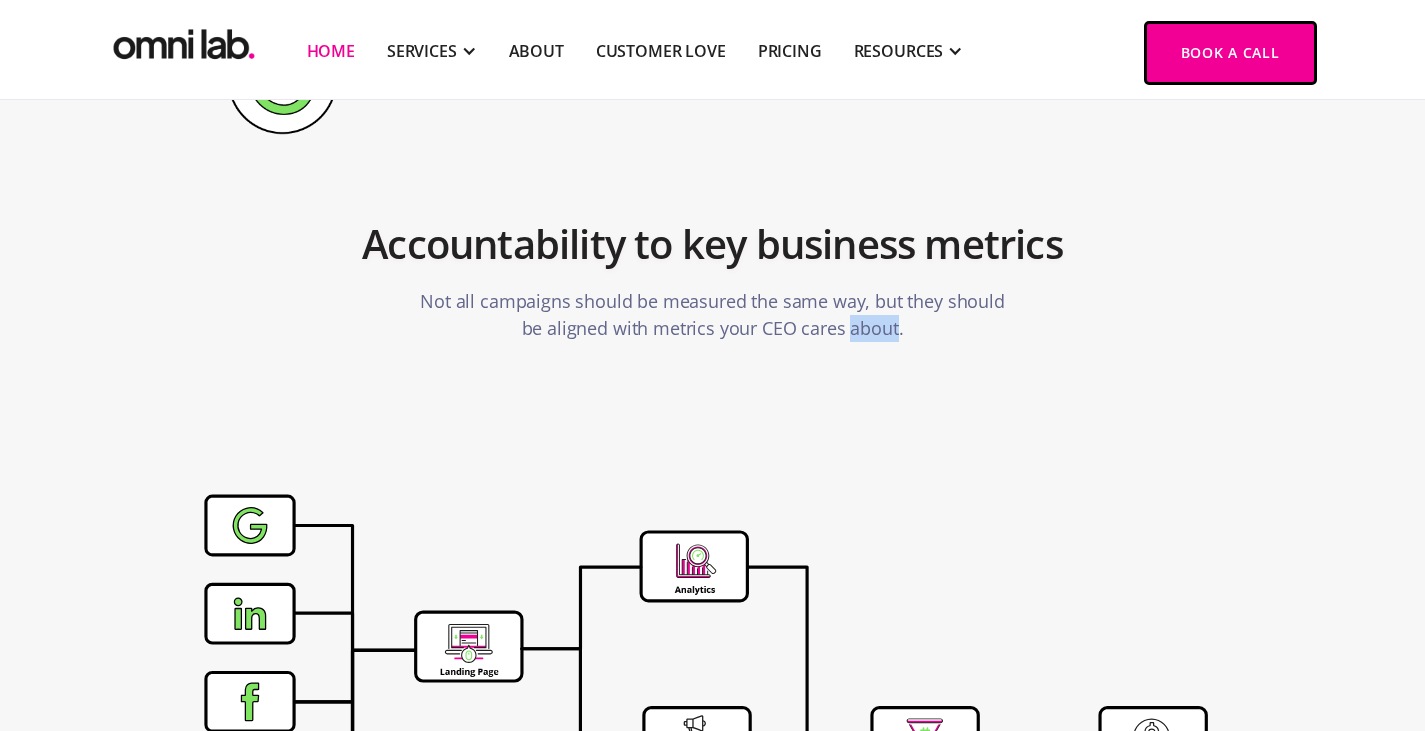 click on "Not all campaigns should be measured the same way, but they should be aligned with metrics your CEO cares about." at bounding box center (713, 315) 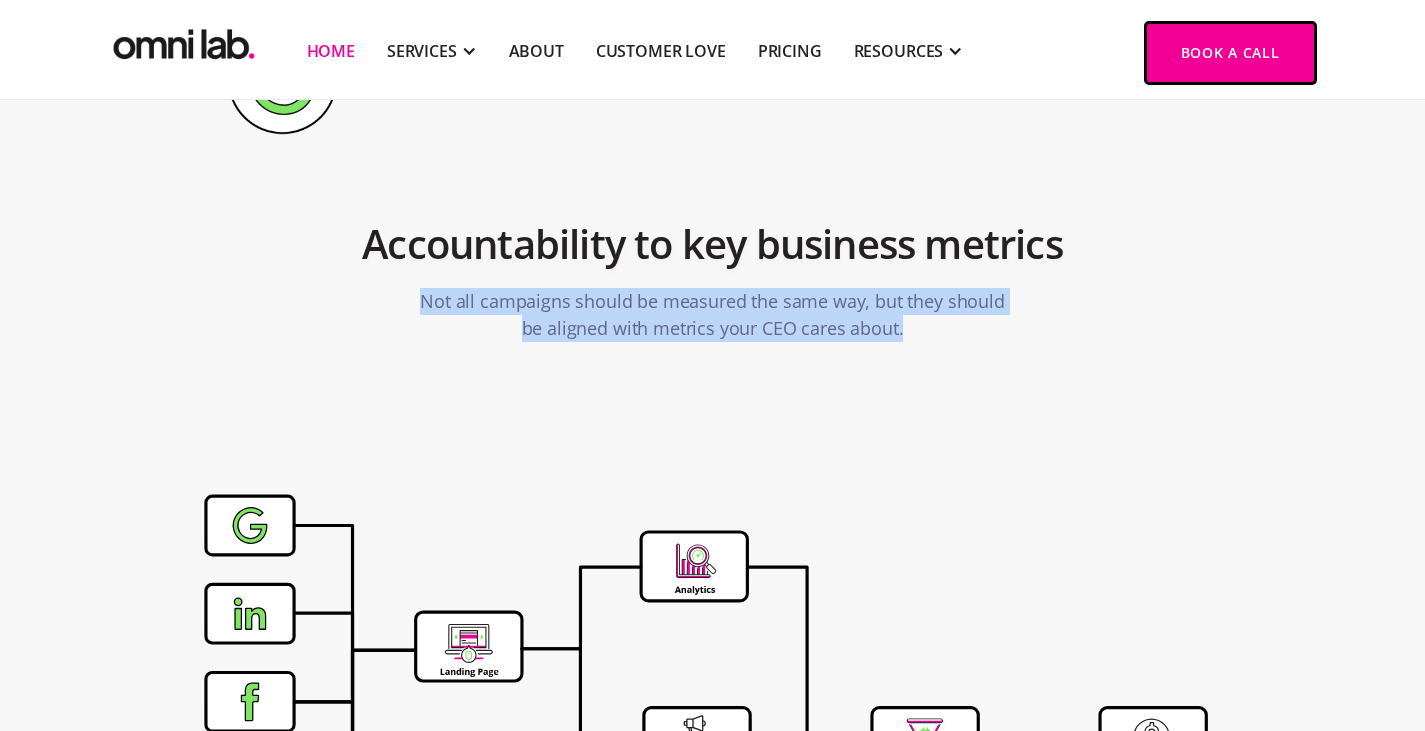 drag, startPoint x: 858, startPoint y: 234, endPoint x: 886, endPoint y: 234, distance: 28 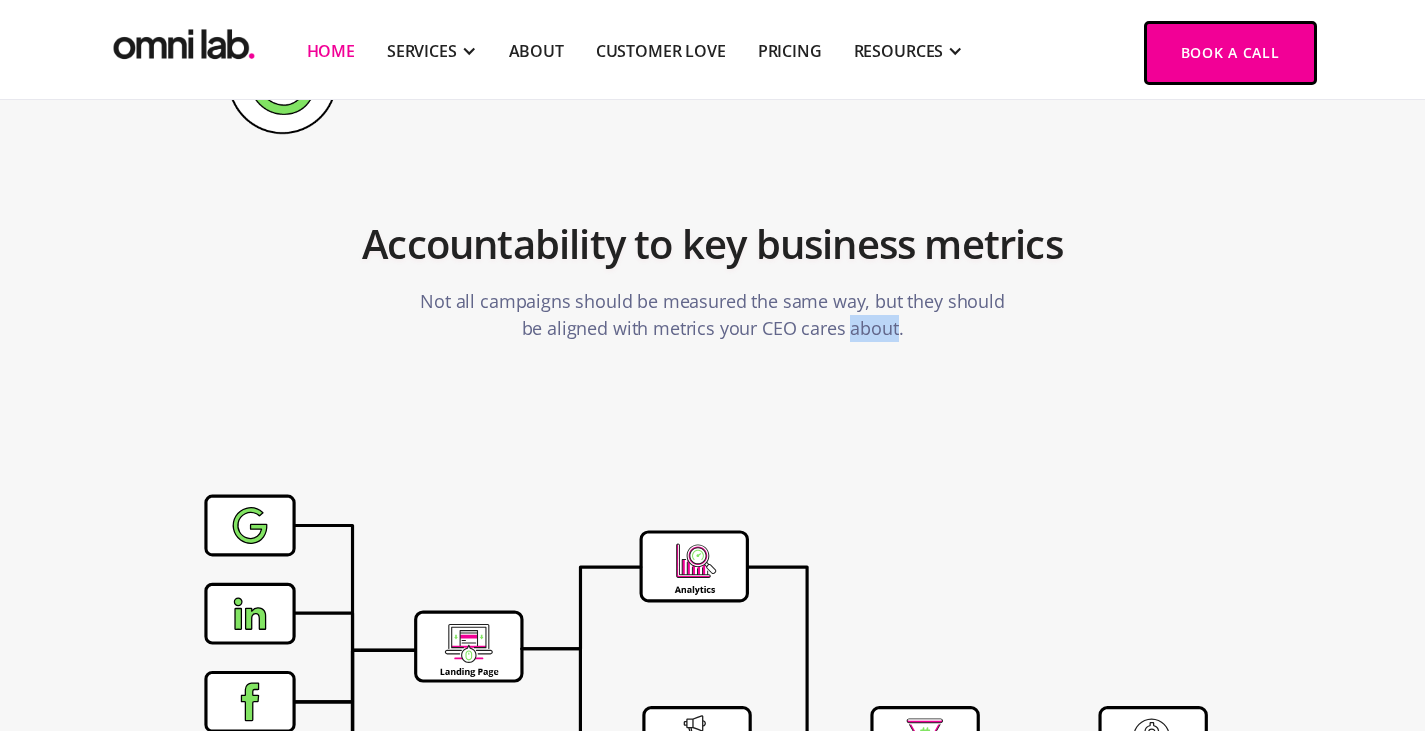 click on "Not all campaigns should be measured the same way, but they should be aligned with metrics your CEO cares about." at bounding box center [713, 315] 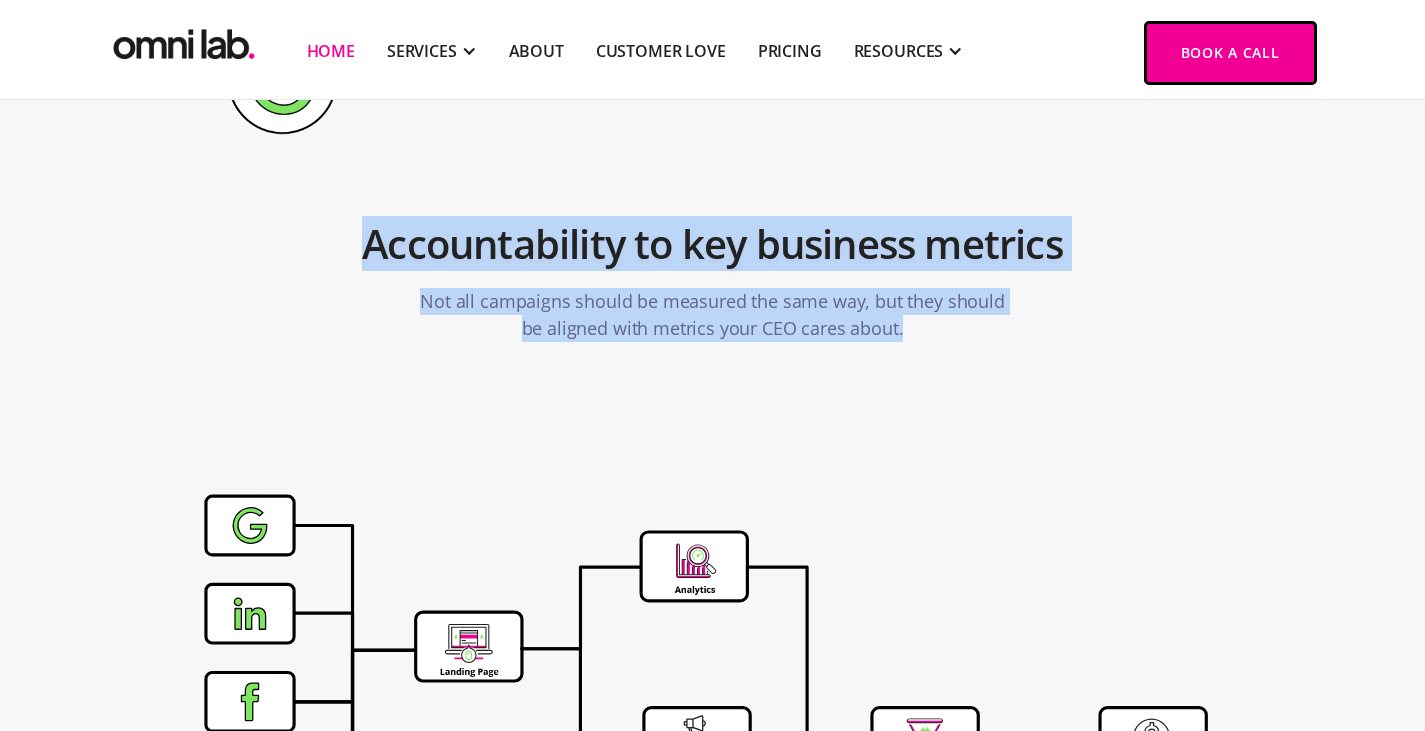 drag, startPoint x: 886, startPoint y: 234, endPoint x: 825, endPoint y: 184, distance: 78.873314 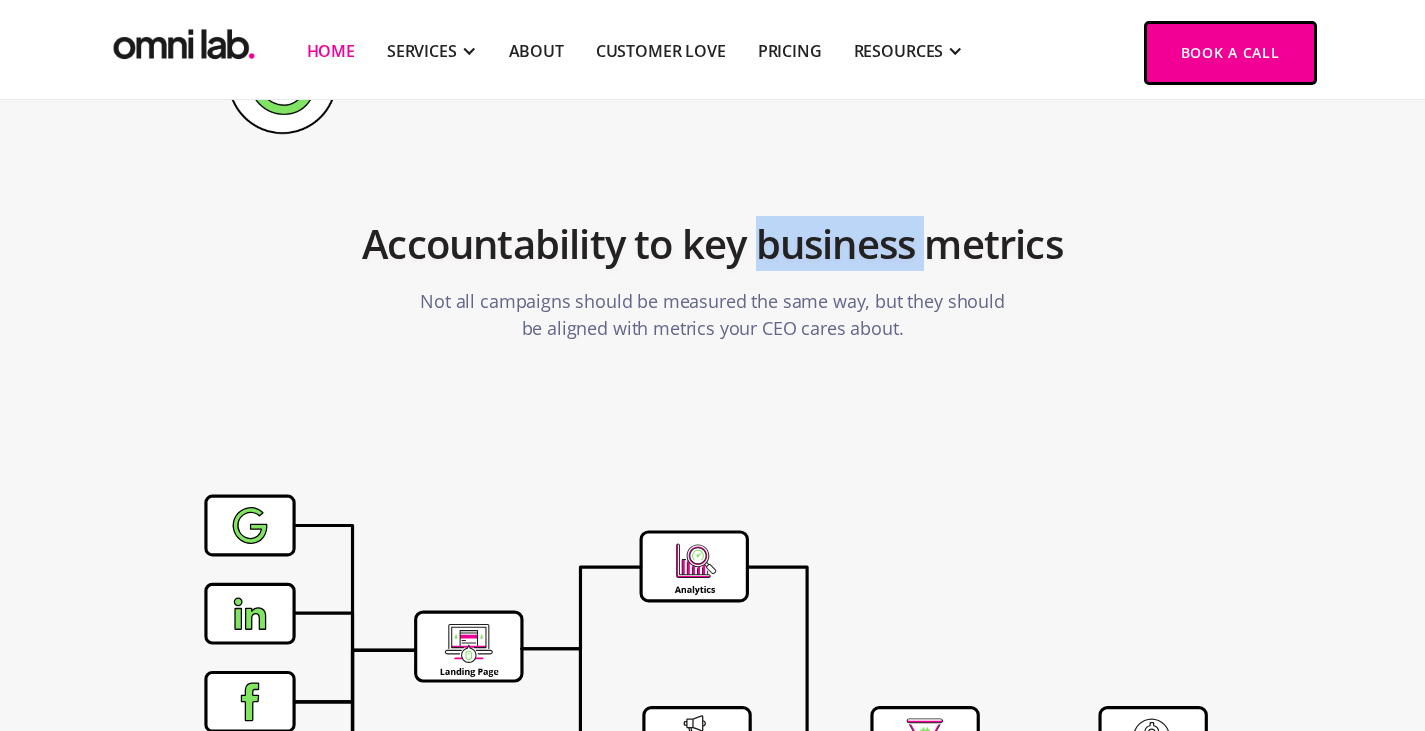 click on "Accountability to key business metrics" at bounding box center [713, 244] 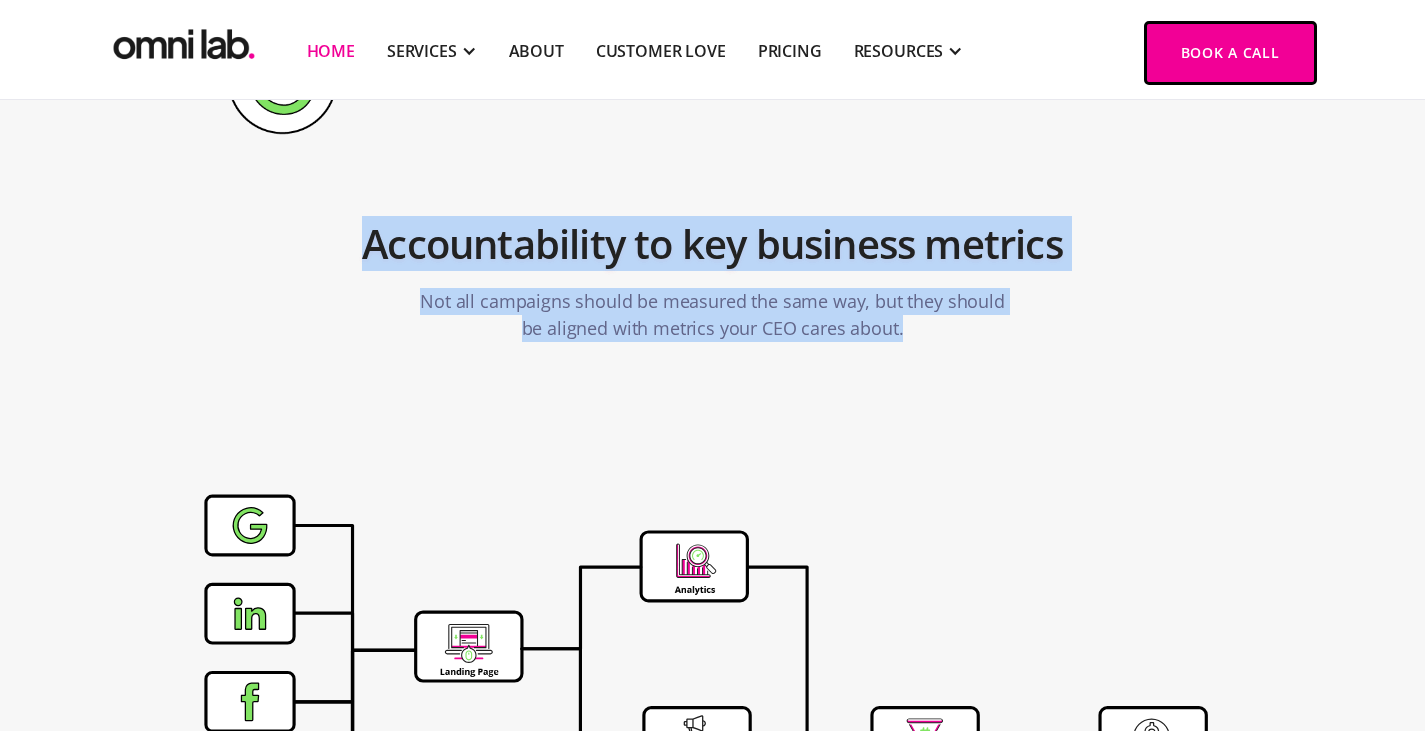 drag, startPoint x: 825, startPoint y: 184, endPoint x: 838, endPoint y: 226, distance: 43.965897 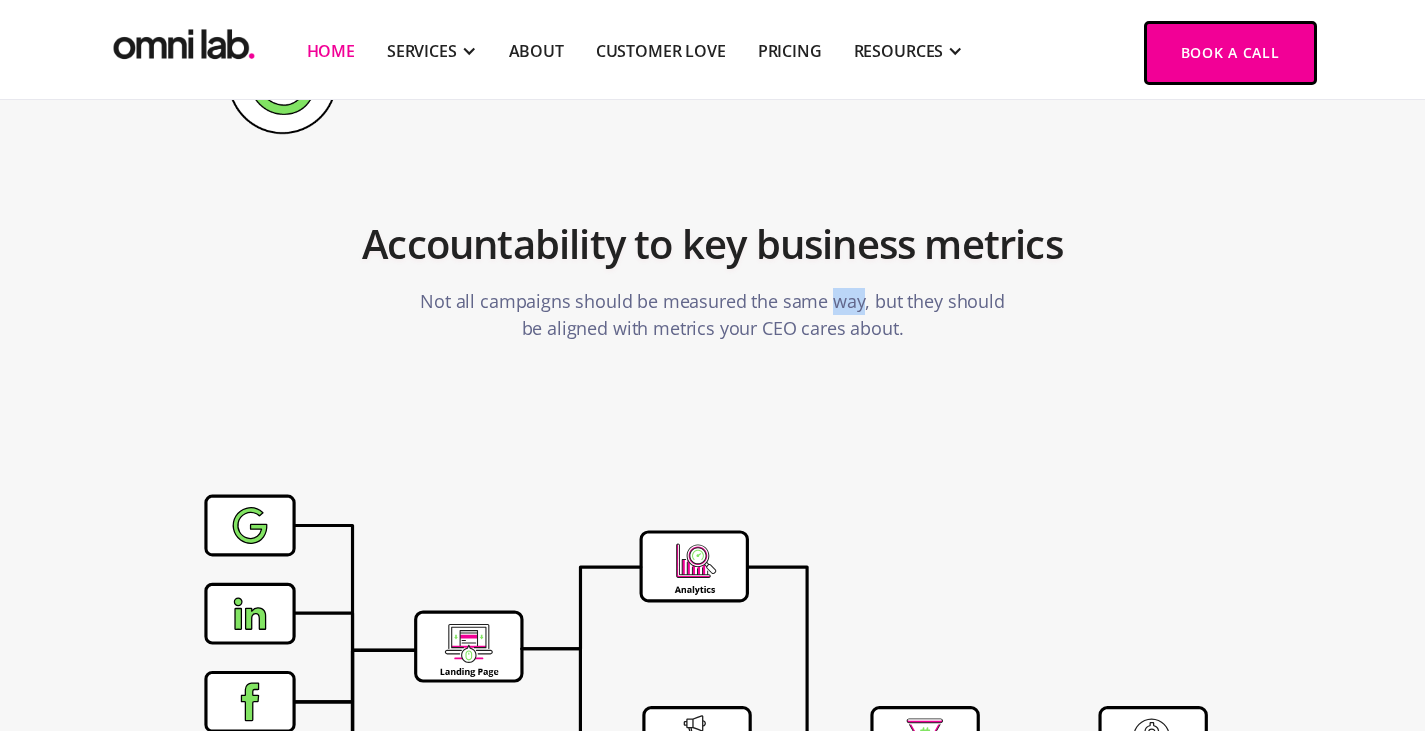 click on "Not all campaigns should be measured the same way, but they should be aligned with metrics your CEO cares about." at bounding box center [713, 315] 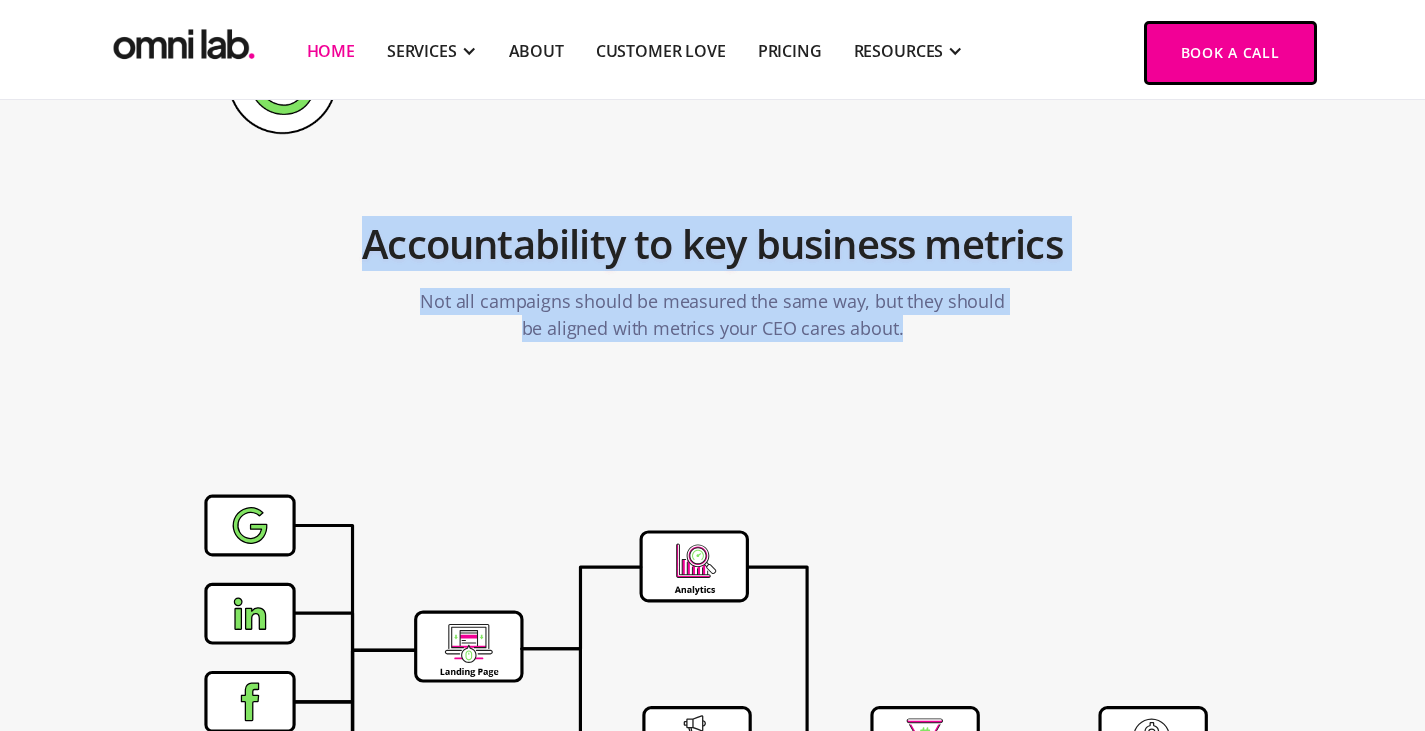 drag, startPoint x: 838, startPoint y: 226, endPoint x: 831, endPoint y: 165, distance: 61.400326 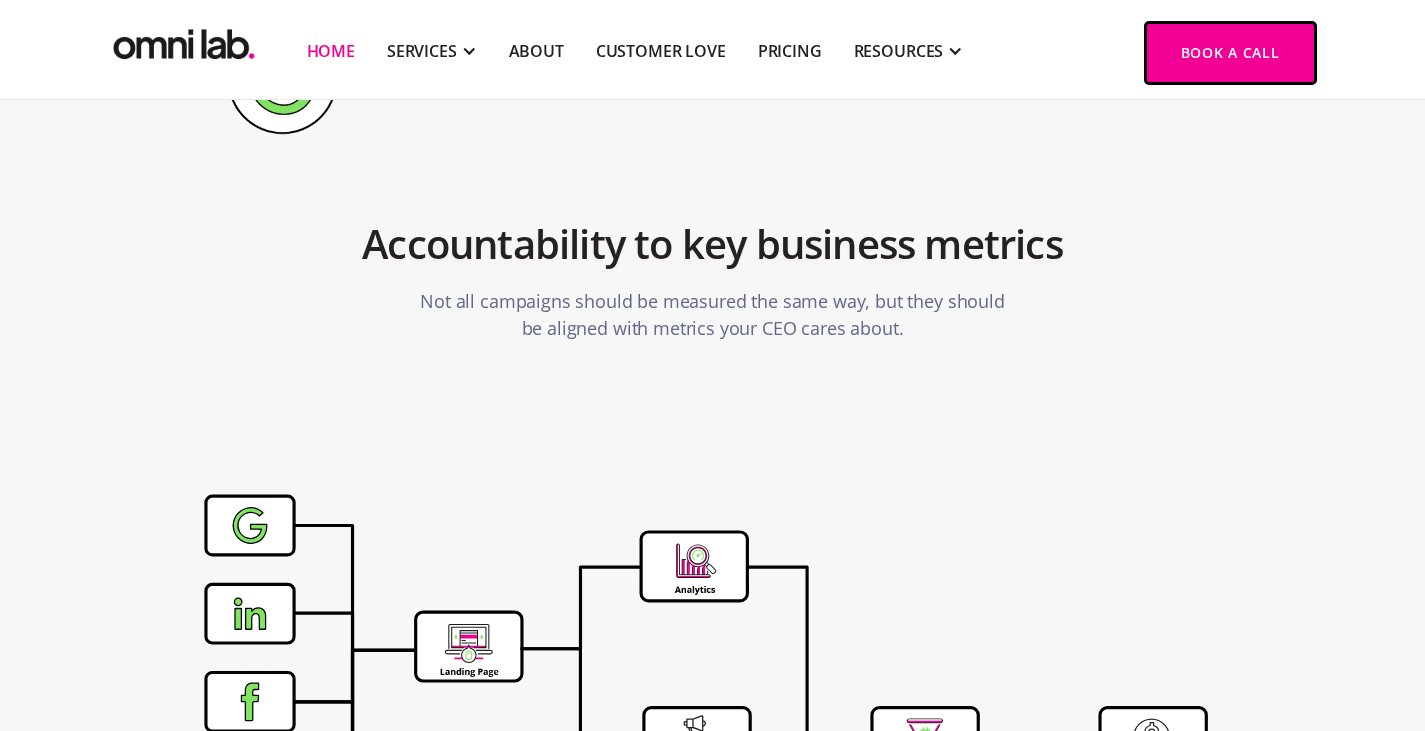 click on "Not all campaigns should be measured the same way, but they should be aligned with metrics your CEO cares about." at bounding box center [713, 315] 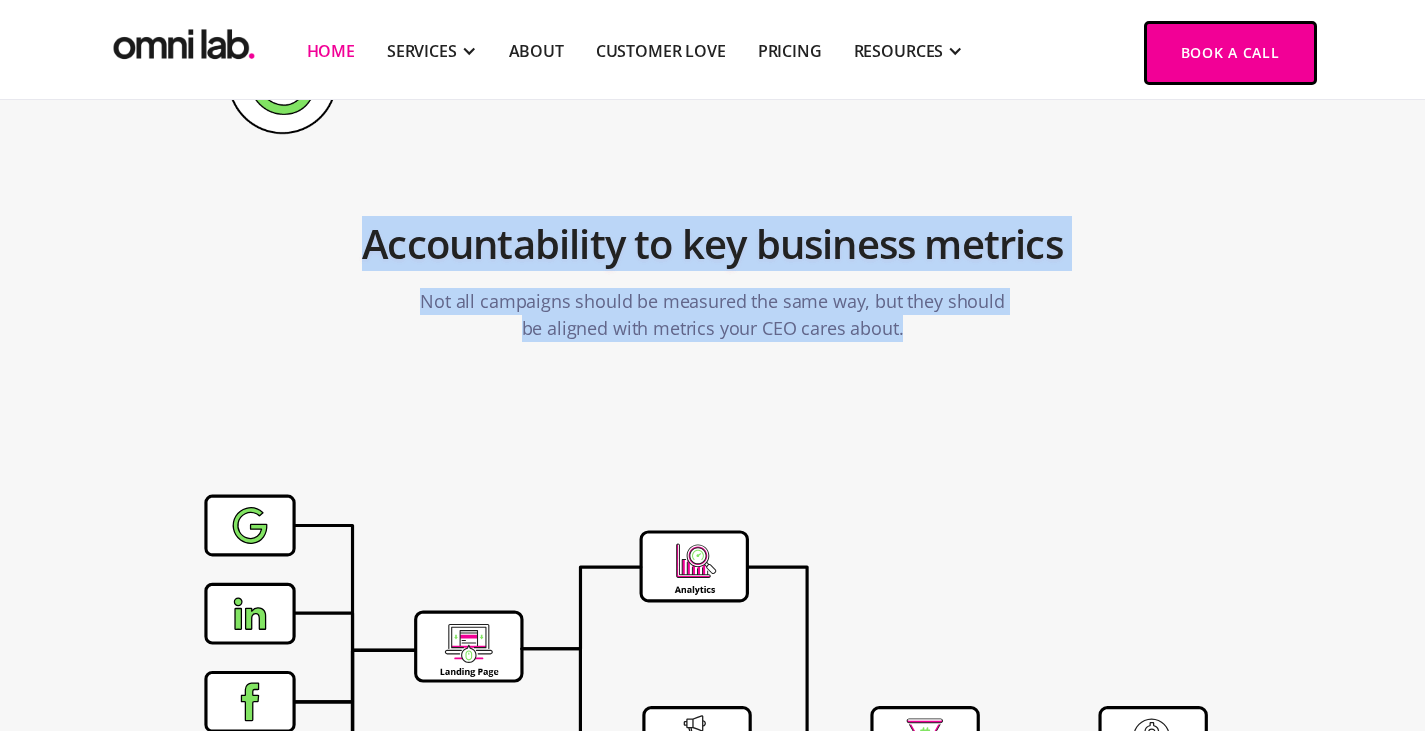 drag, startPoint x: 856, startPoint y: 251, endPoint x: 835, endPoint y: 166, distance: 87.555695 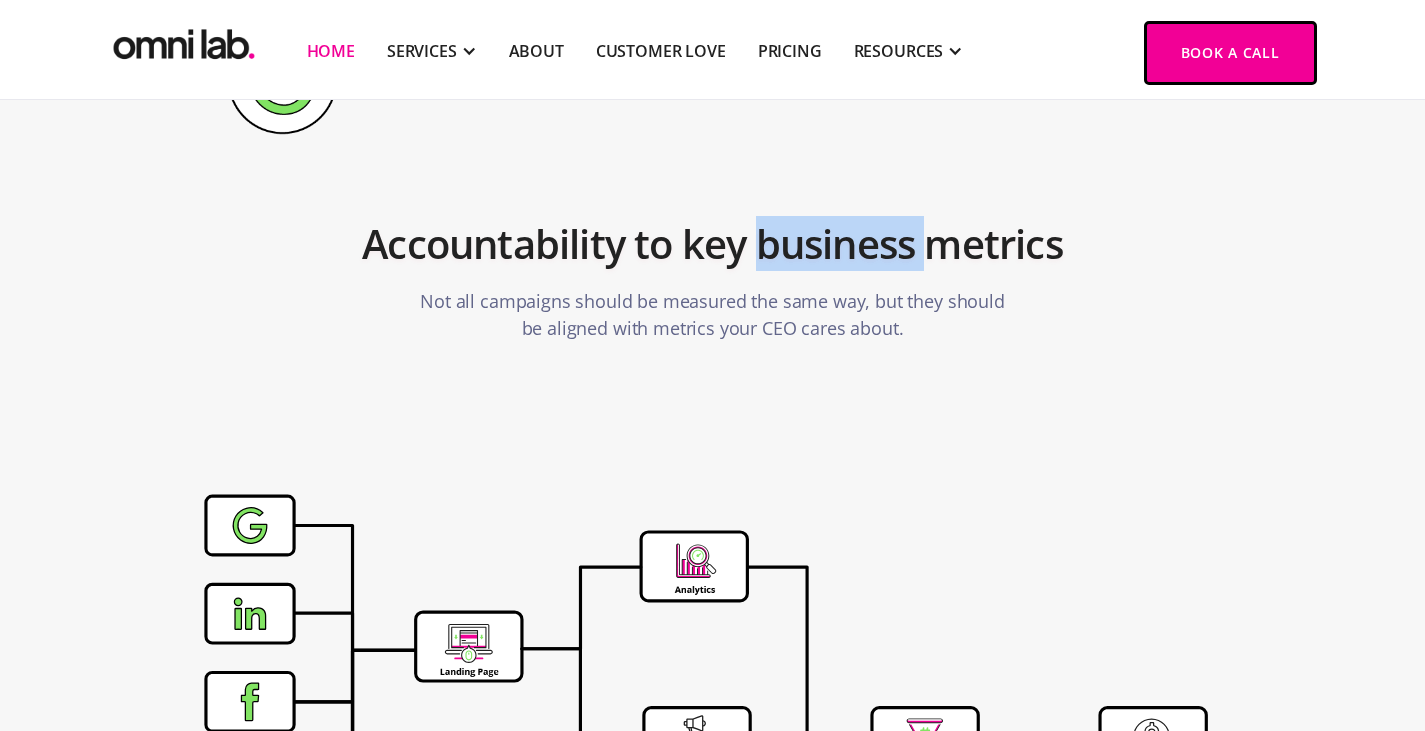 click on "Accountability to key business metrics" at bounding box center [713, 244] 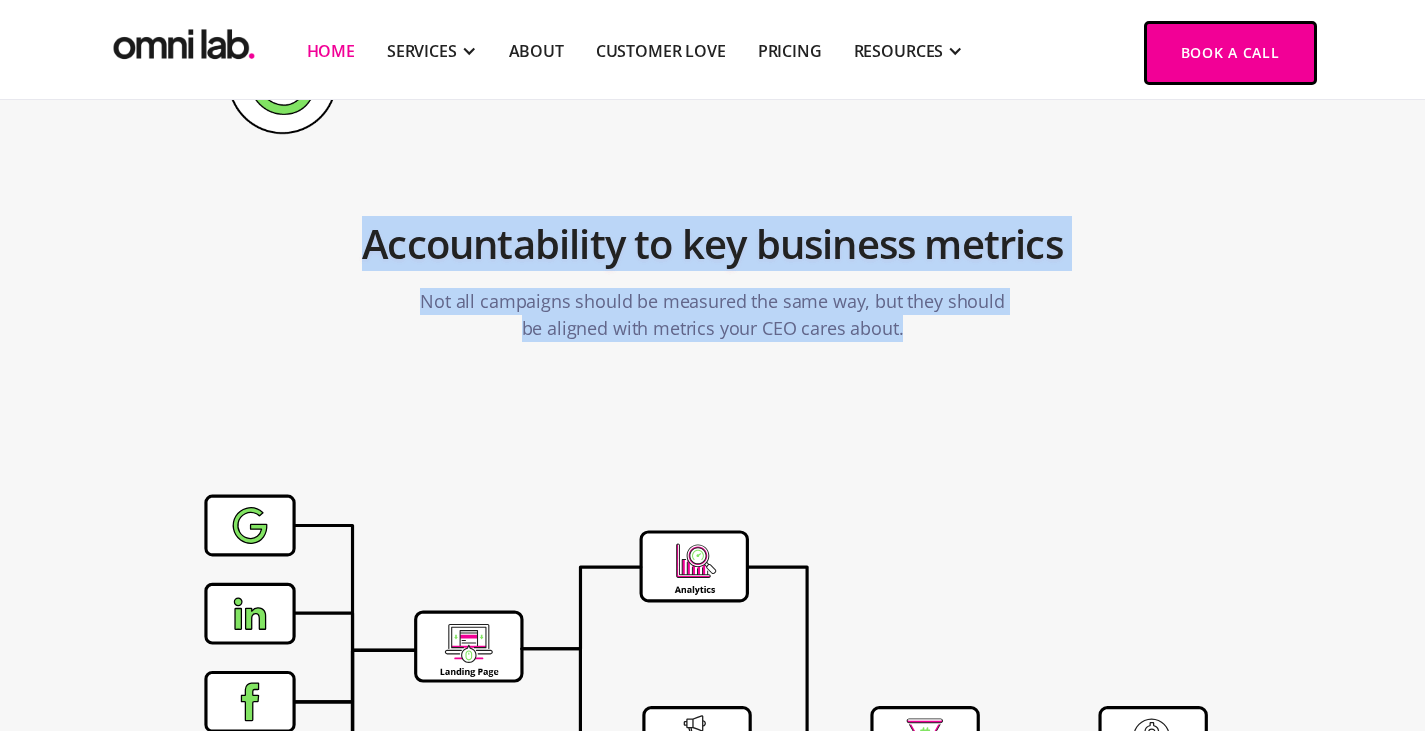 drag, startPoint x: 835, startPoint y: 166, endPoint x: 858, endPoint y: 245, distance: 82.28001 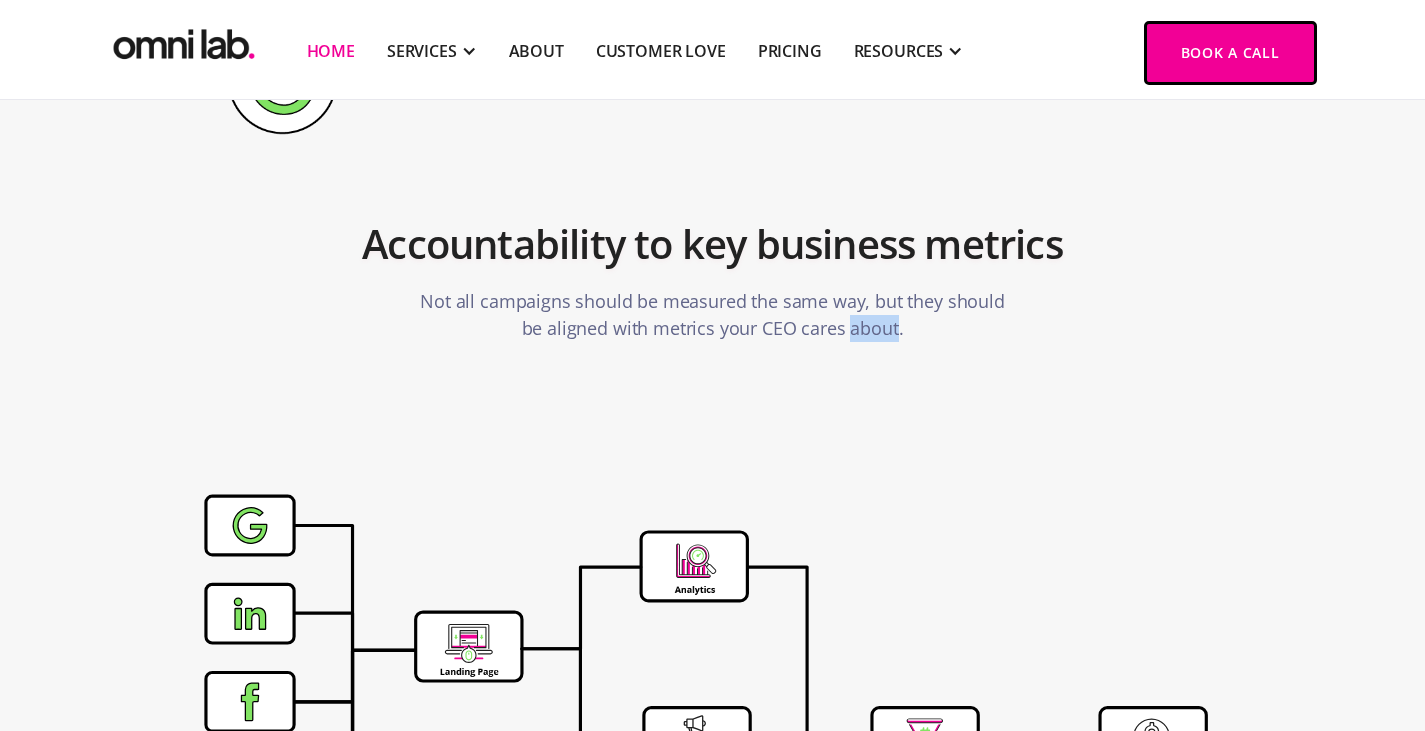 click on "Not all campaigns should be measured the same way, but they should be aligned with metrics your CEO cares about." at bounding box center [713, 315] 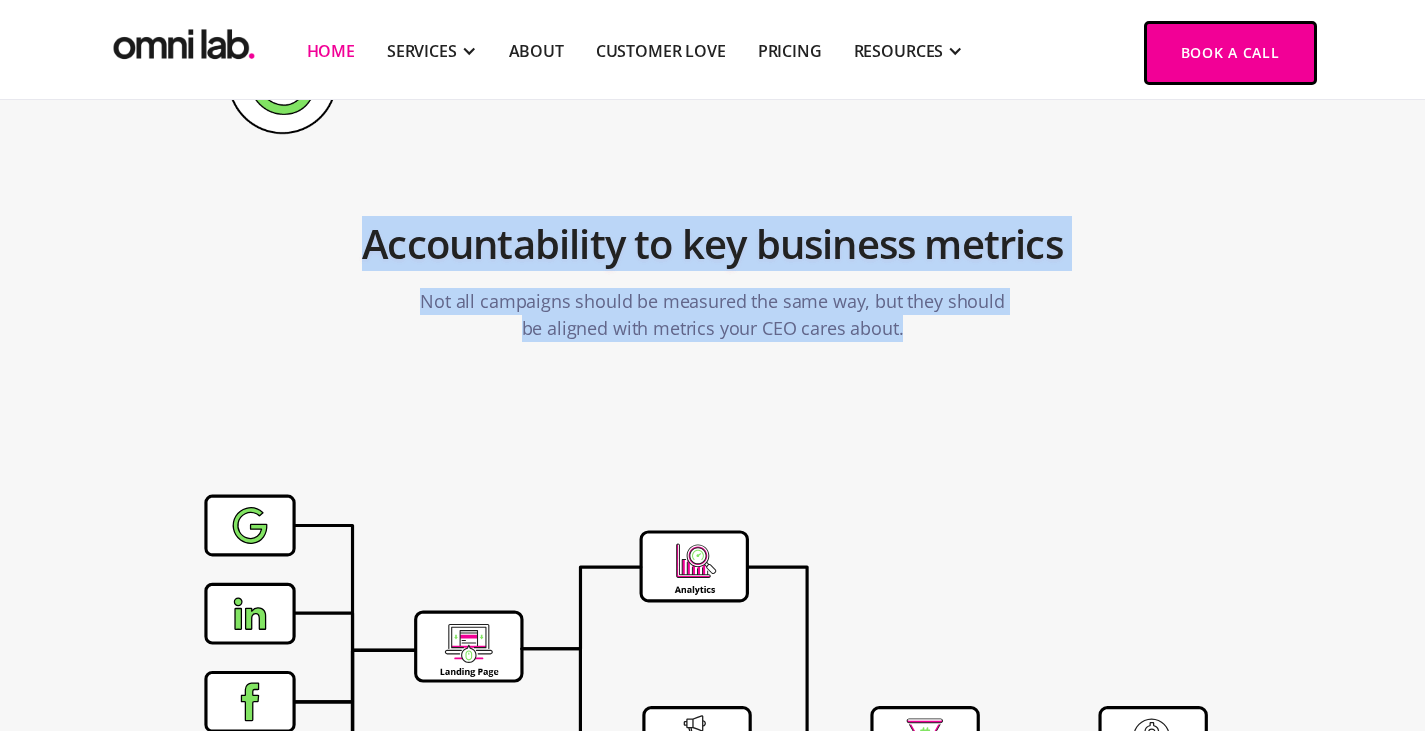 drag, startPoint x: 858, startPoint y: 245, endPoint x: 820, endPoint y: 178, distance: 77.02597 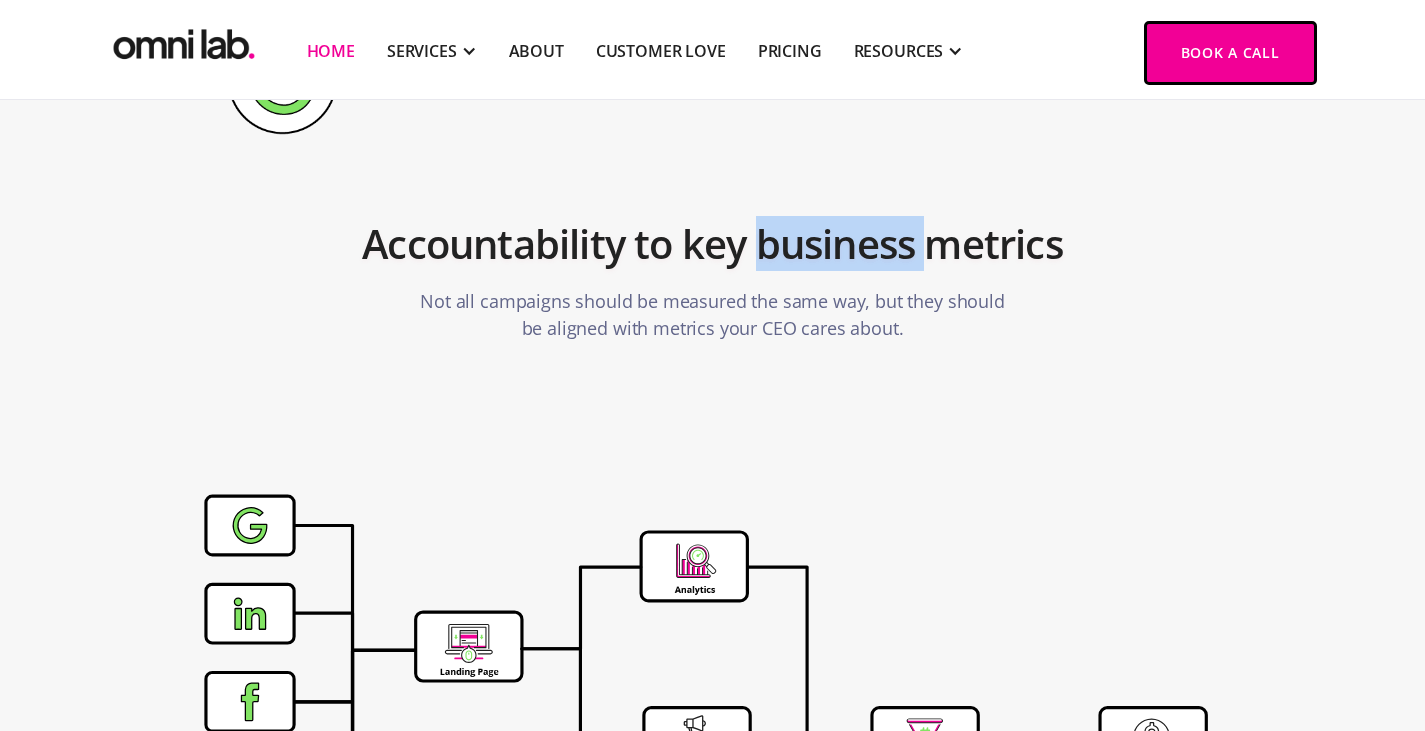 click on "Accountability to key business metrics" at bounding box center [713, 244] 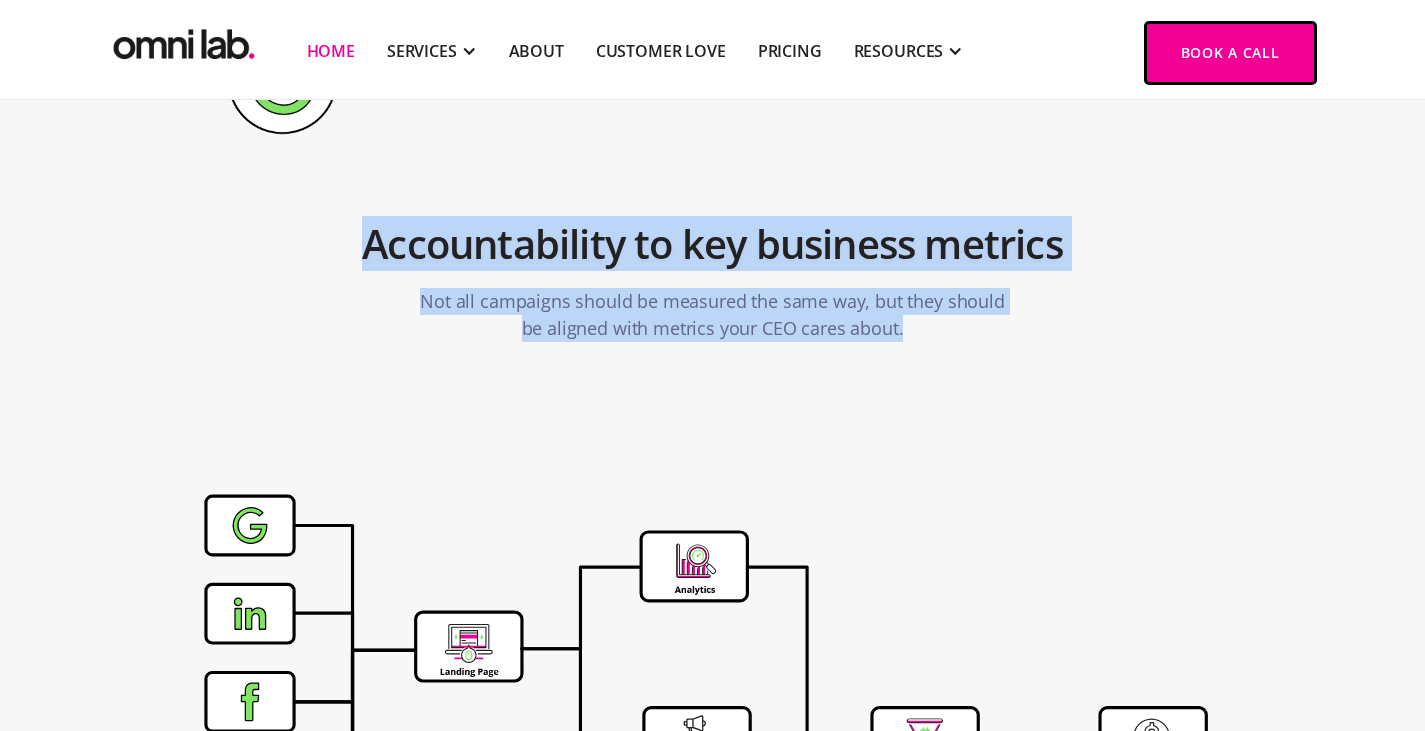 drag, startPoint x: 820, startPoint y: 178, endPoint x: 857, endPoint y: 245, distance: 76.537575 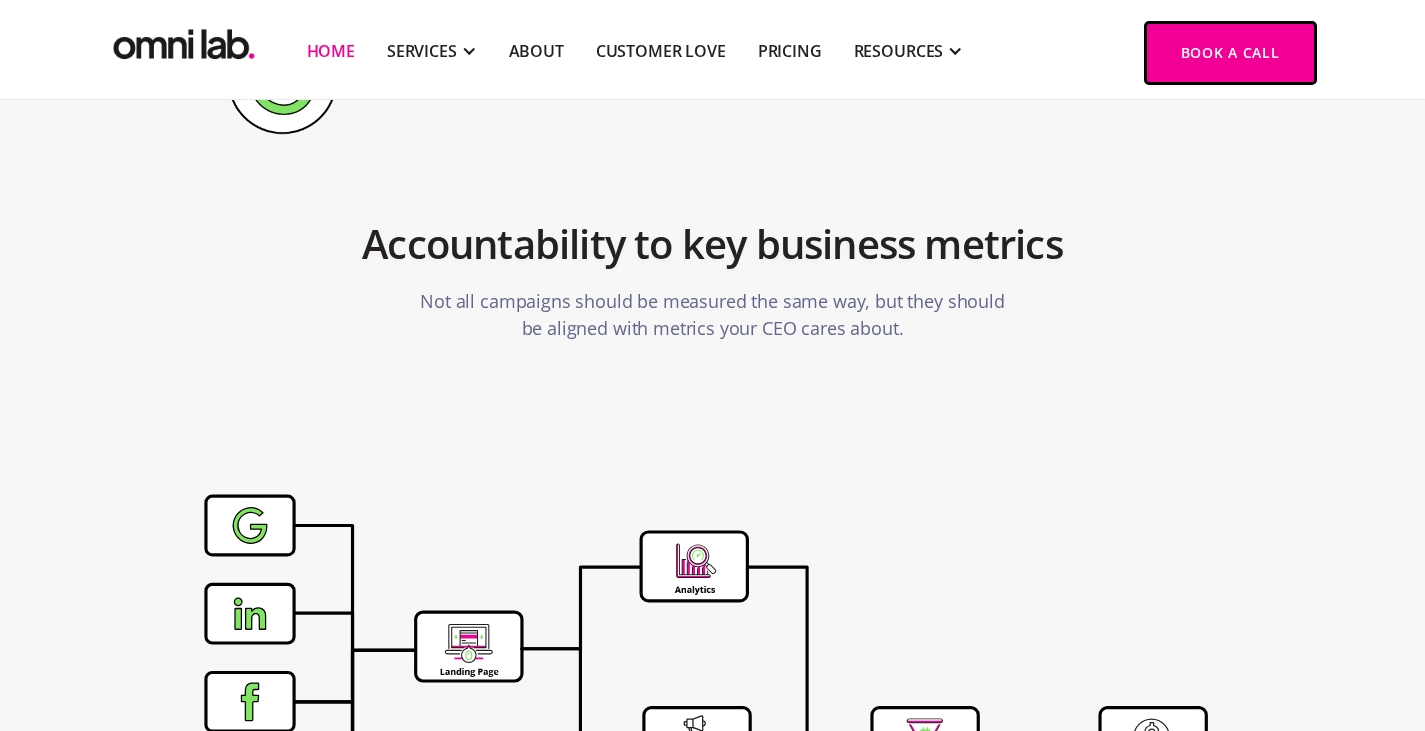 click on "Not all campaigns should be measured the same way, but they should be aligned with metrics your CEO cares about." at bounding box center [713, 315] 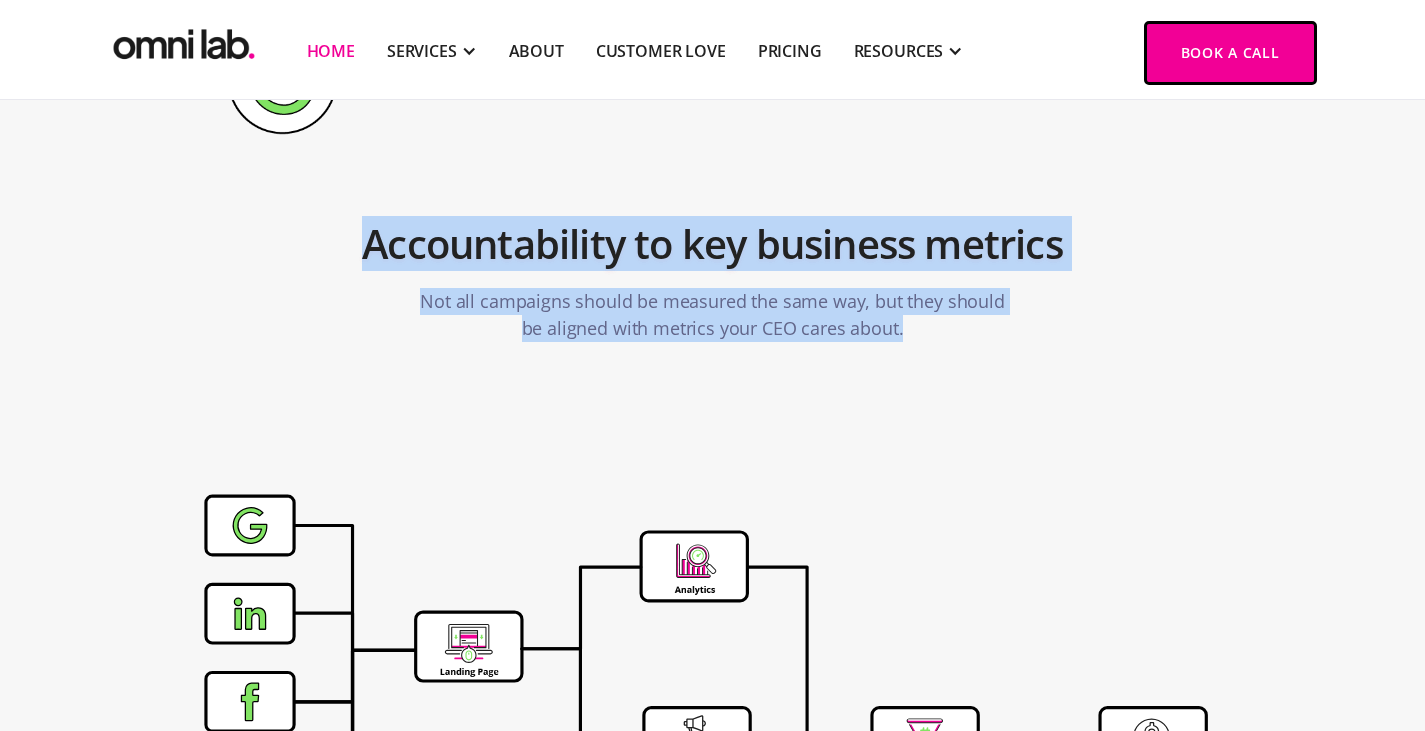 drag, startPoint x: 857, startPoint y: 245, endPoint x: 778, endPoint y: 123, distance: 145.34442 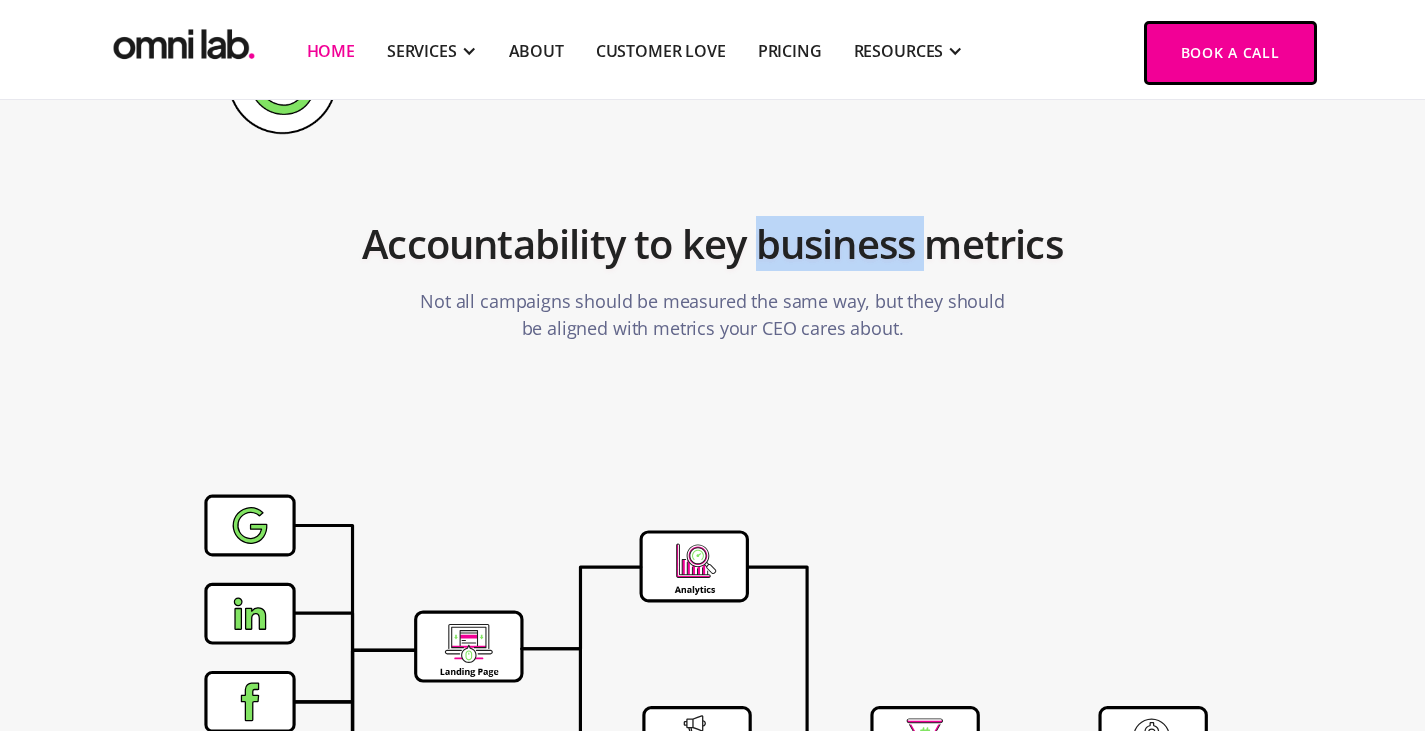 click on "Accountability to key business metrics Not all campaigns should be measured the same way, but they should be aligned with metrics your CEO cares about." at bounding box center (713, 273) 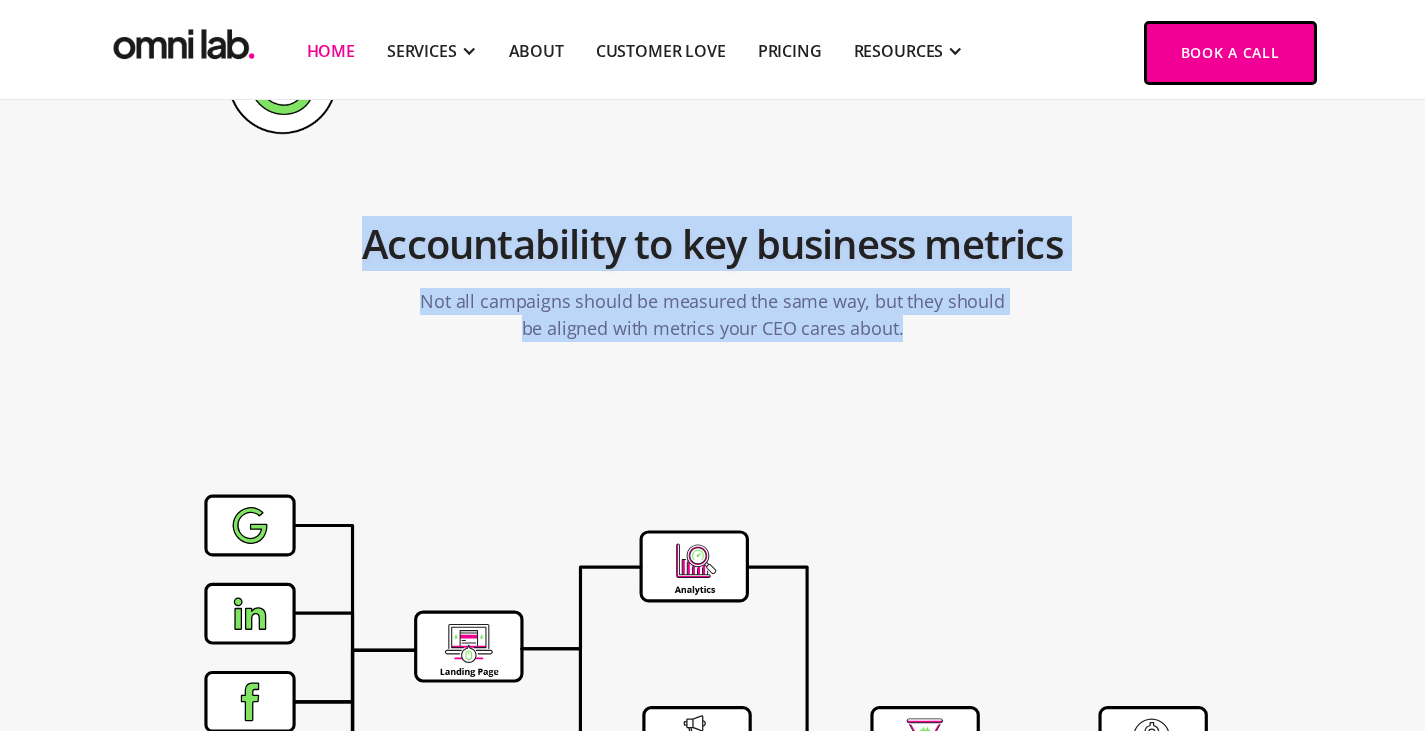 drag, startPoint x: 778, startPoint y: 123, endPoint x: 844, endPoint y: 211, distance: 110 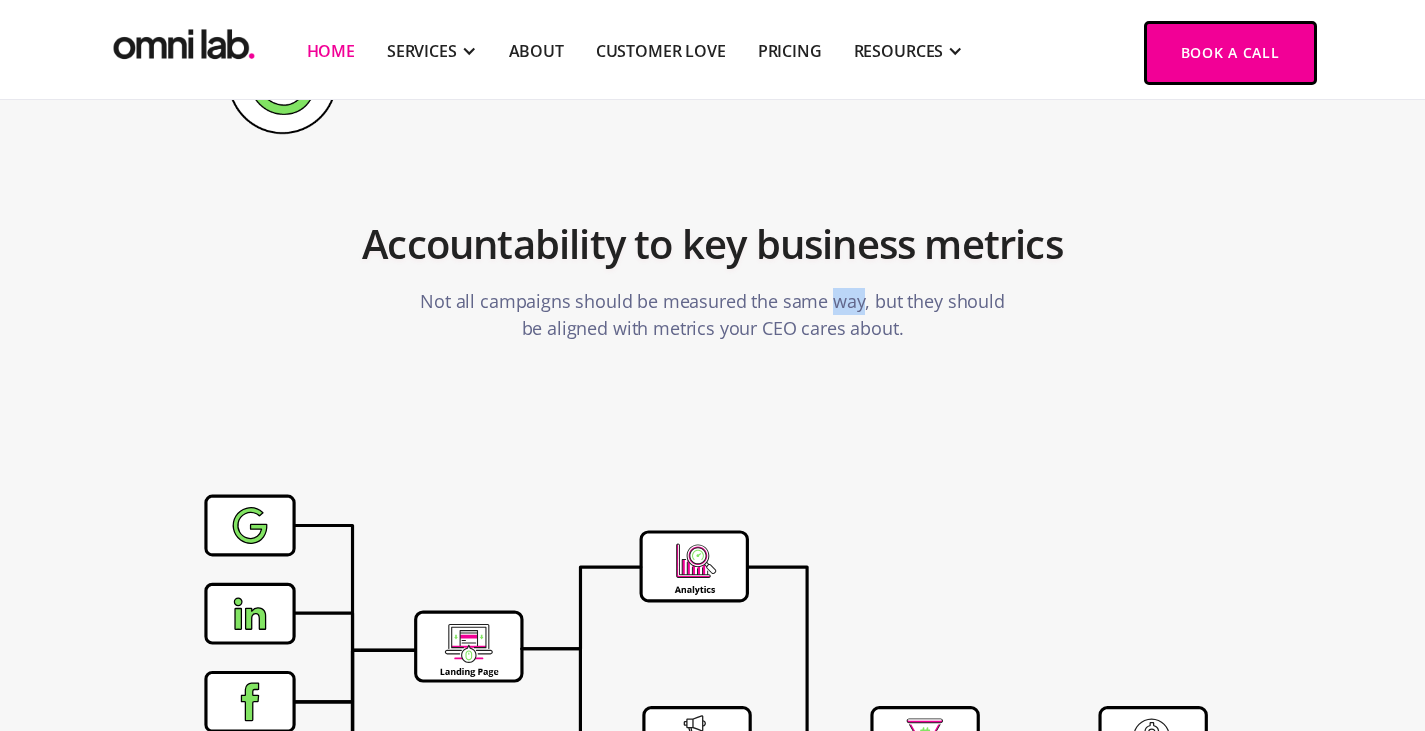 click on "Not all campaigns should be measured the same way, but they should be aligned with metrics your CEO cares about." at bounding box center [713, 315] 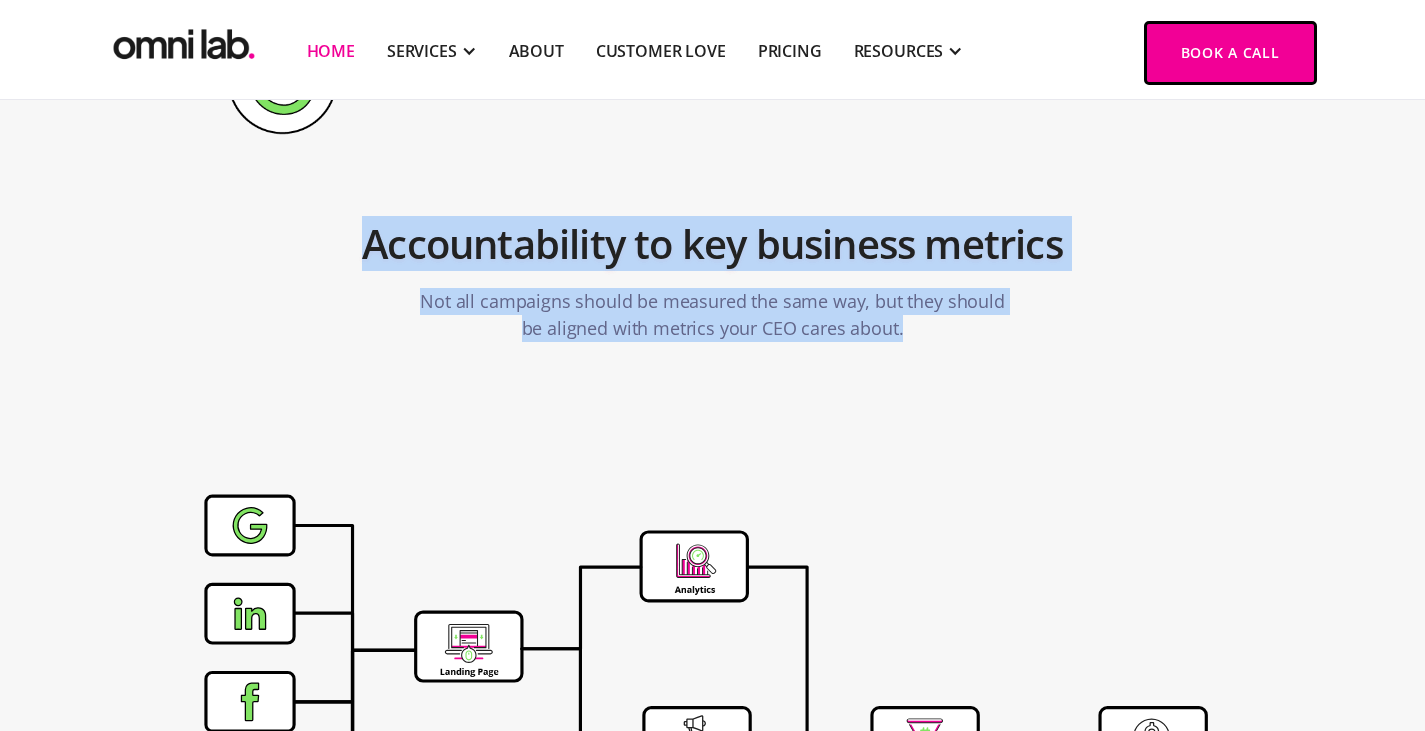 drag, startPoint x: 844, startPoint y: 211, endPoint x: 789, endPoint y: 137, distance: 92.20087 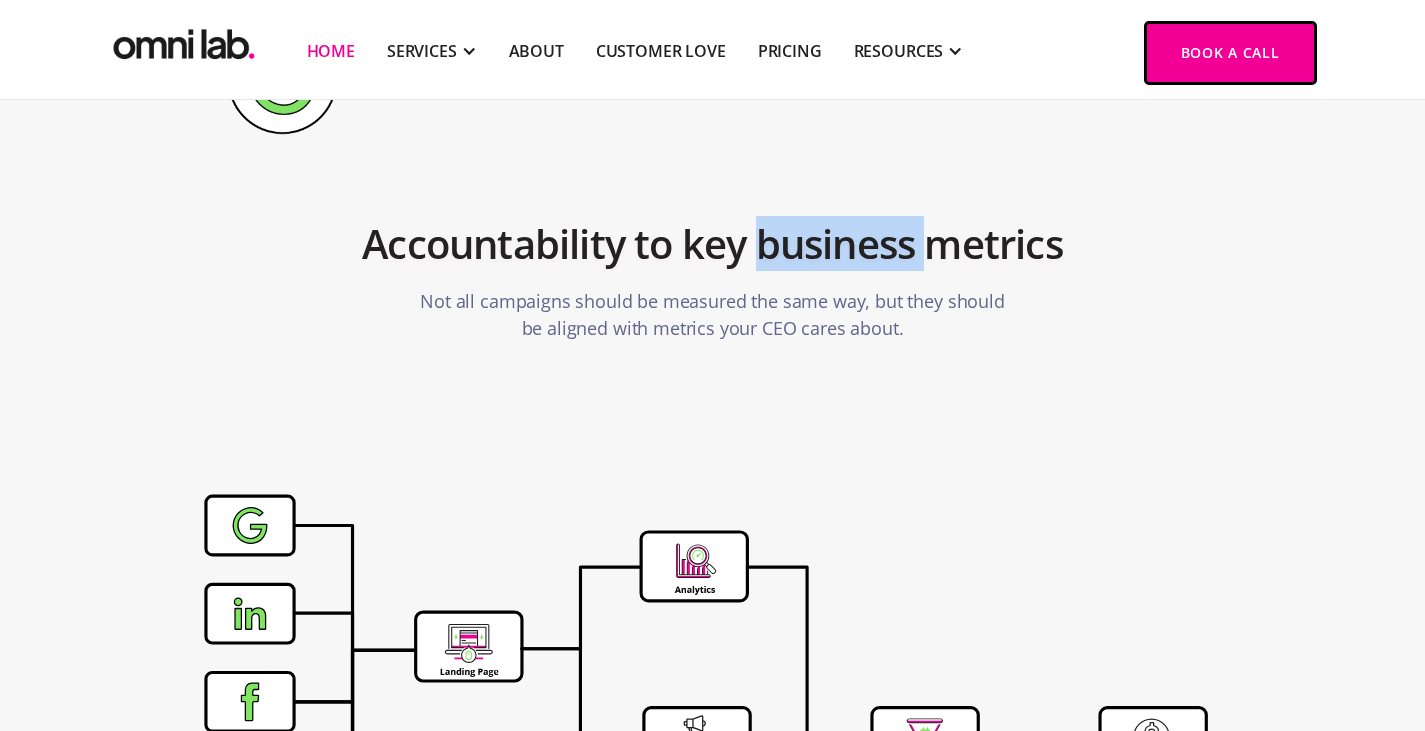 click on "Accountability to key business metrics" at bounding box center [713, 244] 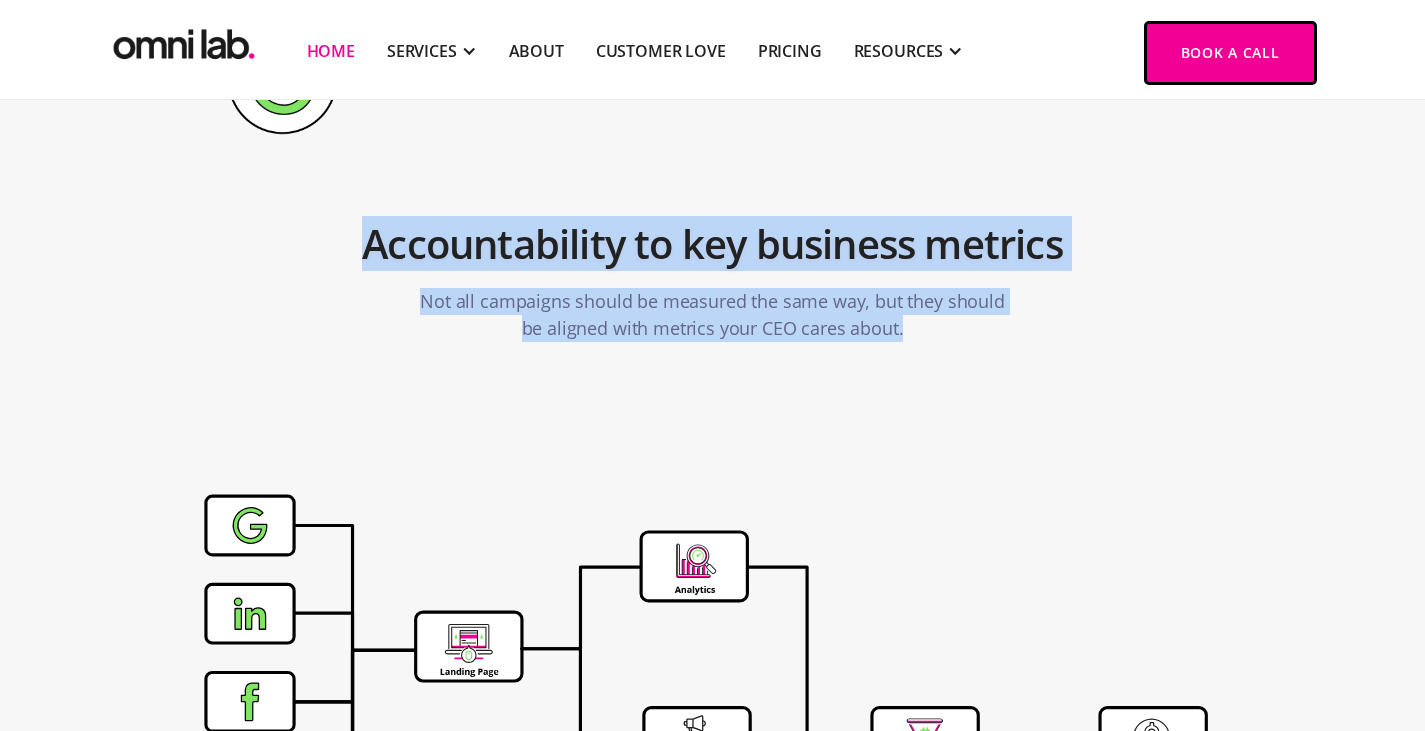 drag, startPoint x: 789, startPoint y: 137, endPoint x: 831, endPoint y: 235, distance: 106.62083 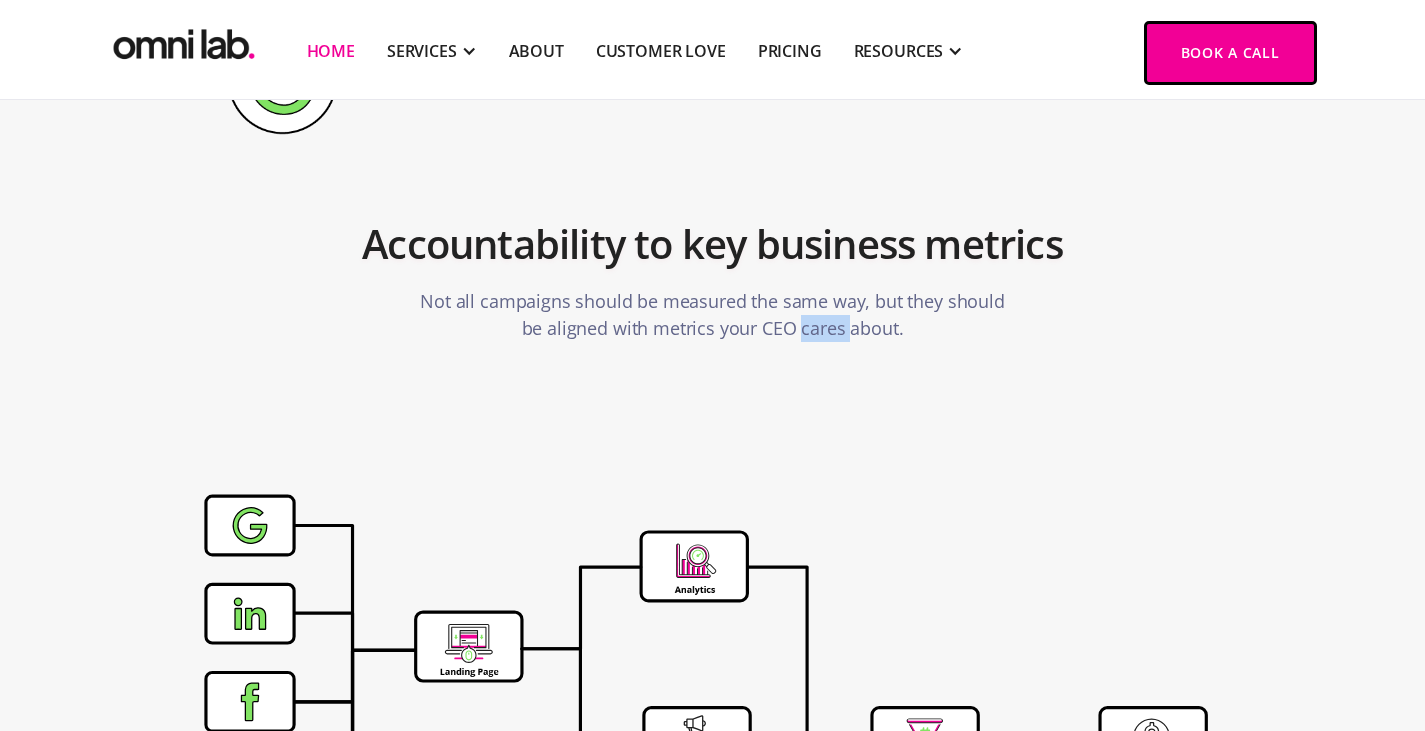 click on "Not all campaigns should be measured the same way, but they should be aligned with metrics your CEO cares about." at bounding box center (713, 315) 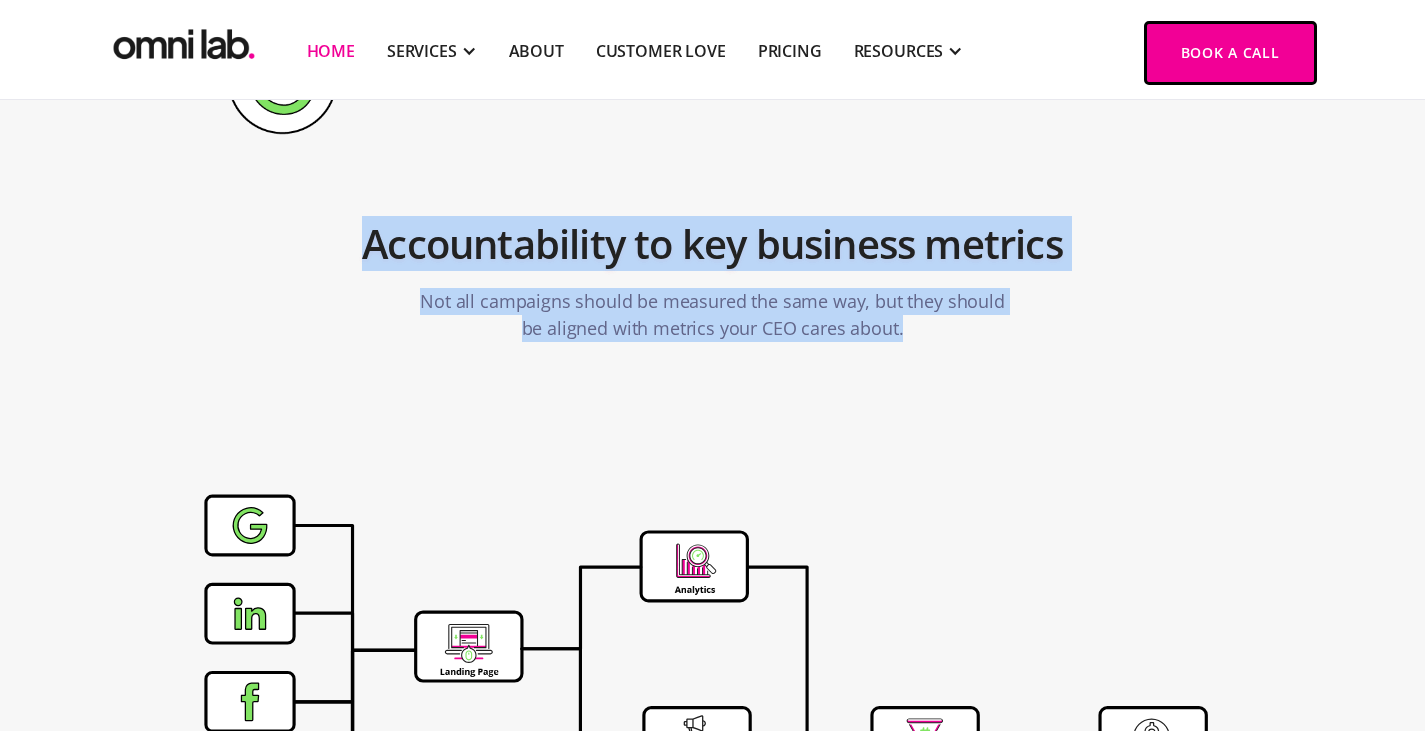 drag, startPoint x: 831, startPoint y: 235, endPoint x: 812, endPoint y: 177, distance: 61.03278 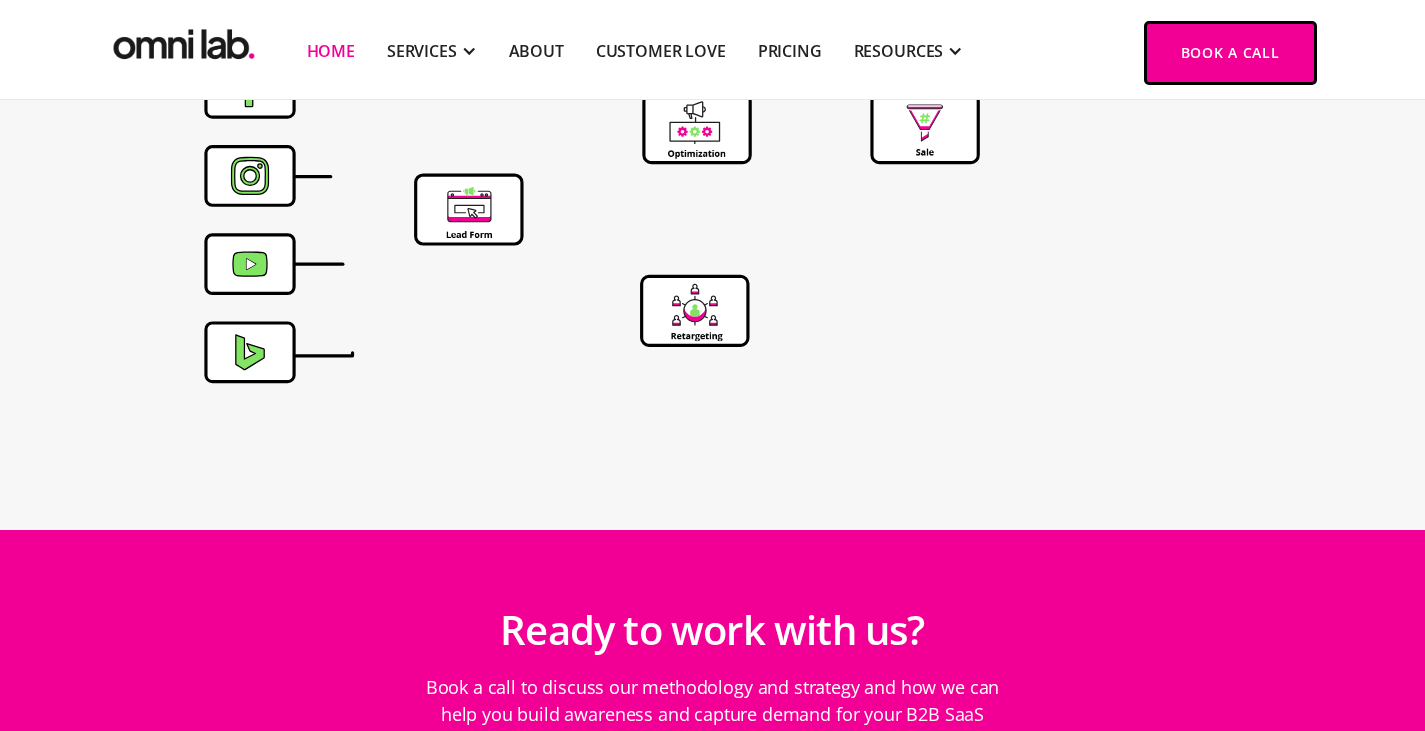 scroll, scrollTop: 7272, scrollLeft: 0, axis: vertical 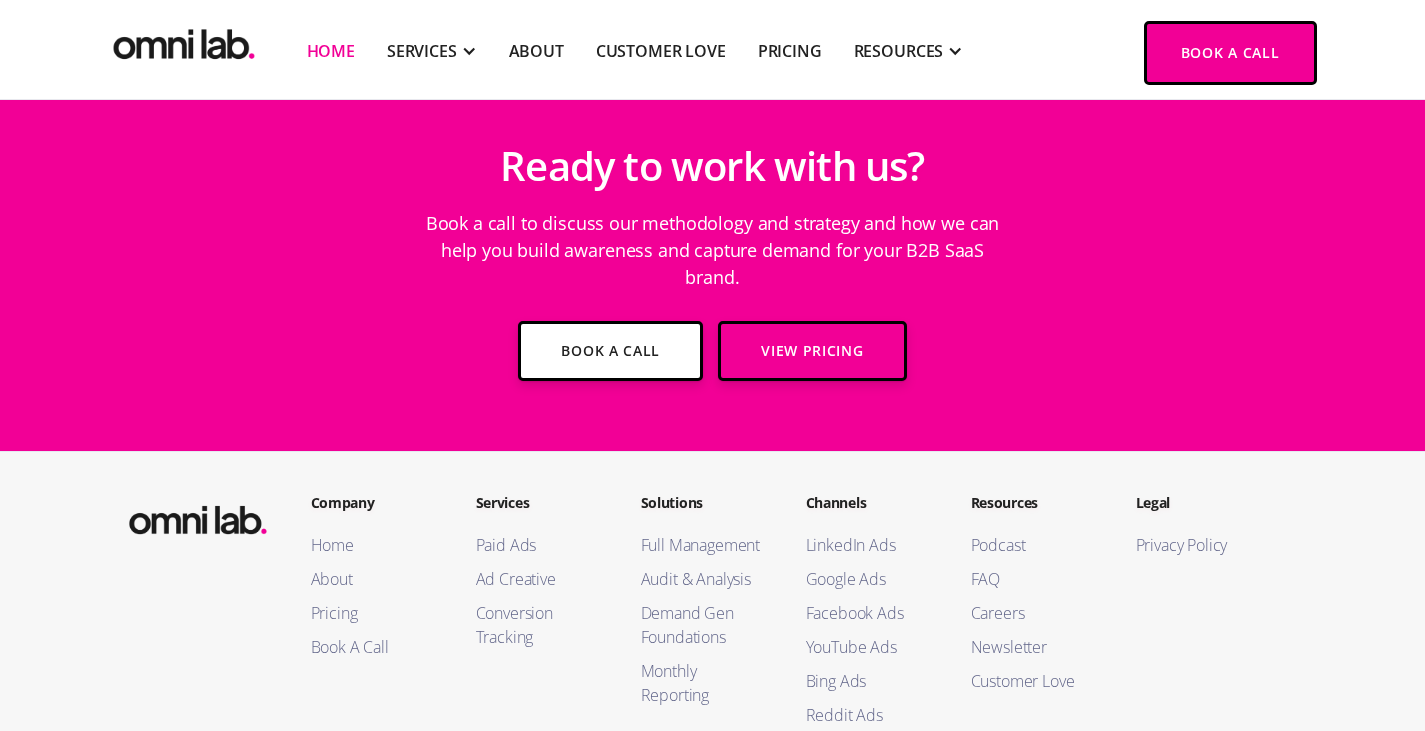 click on "Solutions" at bounding box center [703, 502] 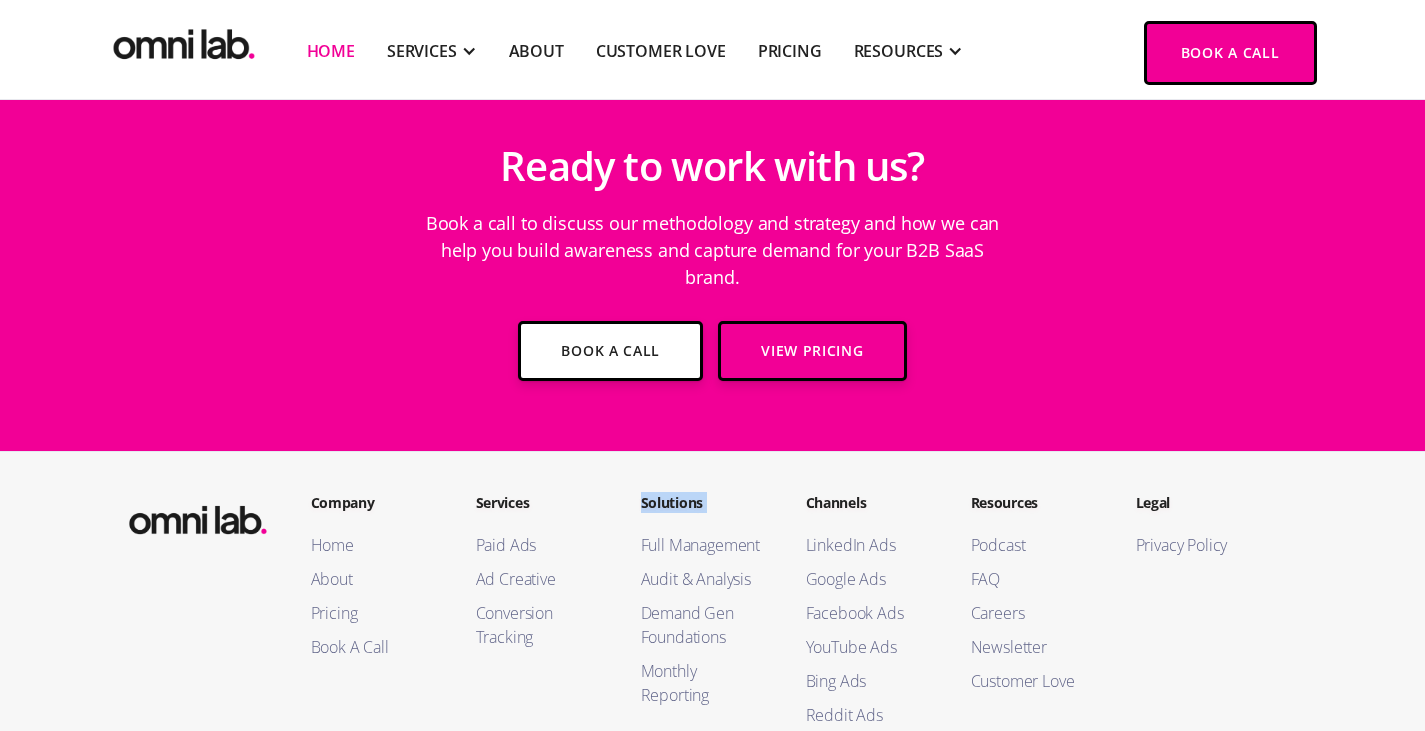 drag, startPoint x: 677, startPoint y: 385, endPoint x: 710, endPoint y: 388, distance: 33.13608 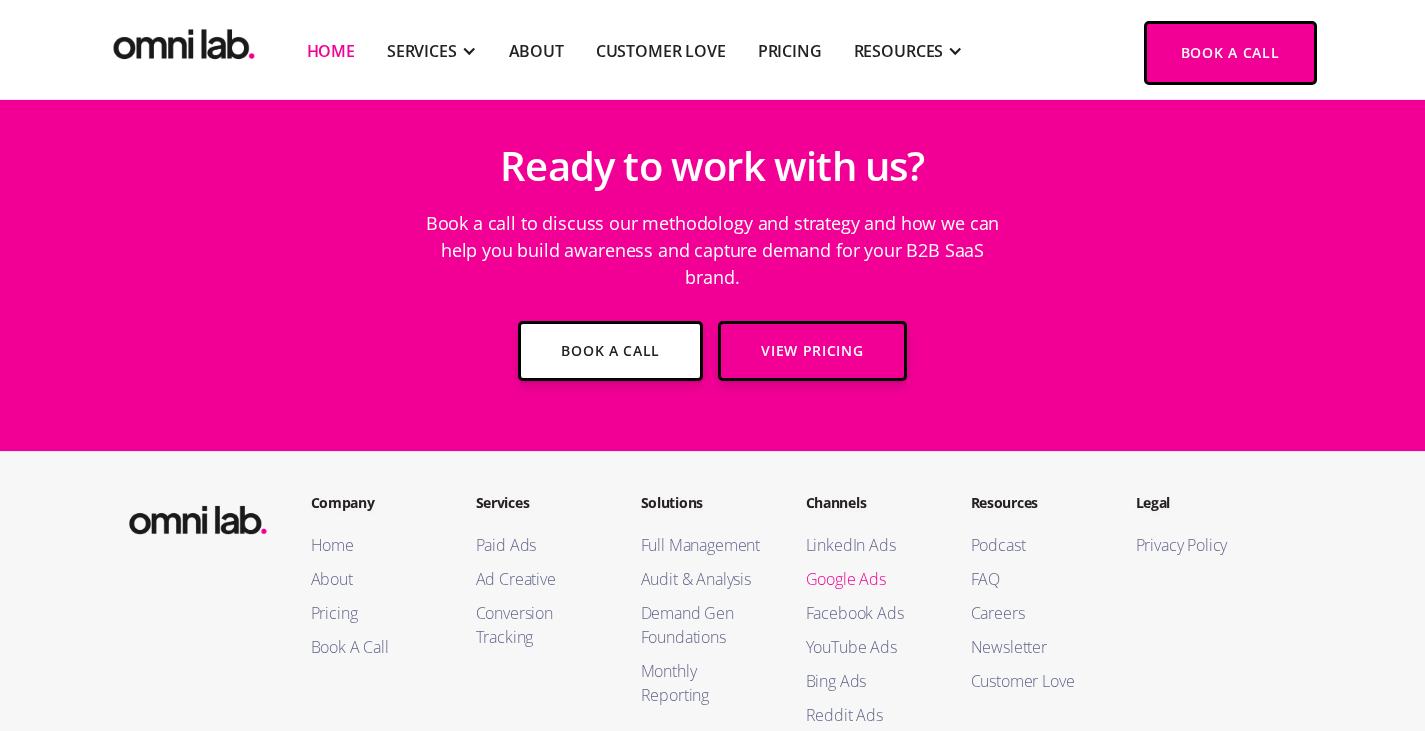 click on "Google Ads" at bounding box center (868, 579) 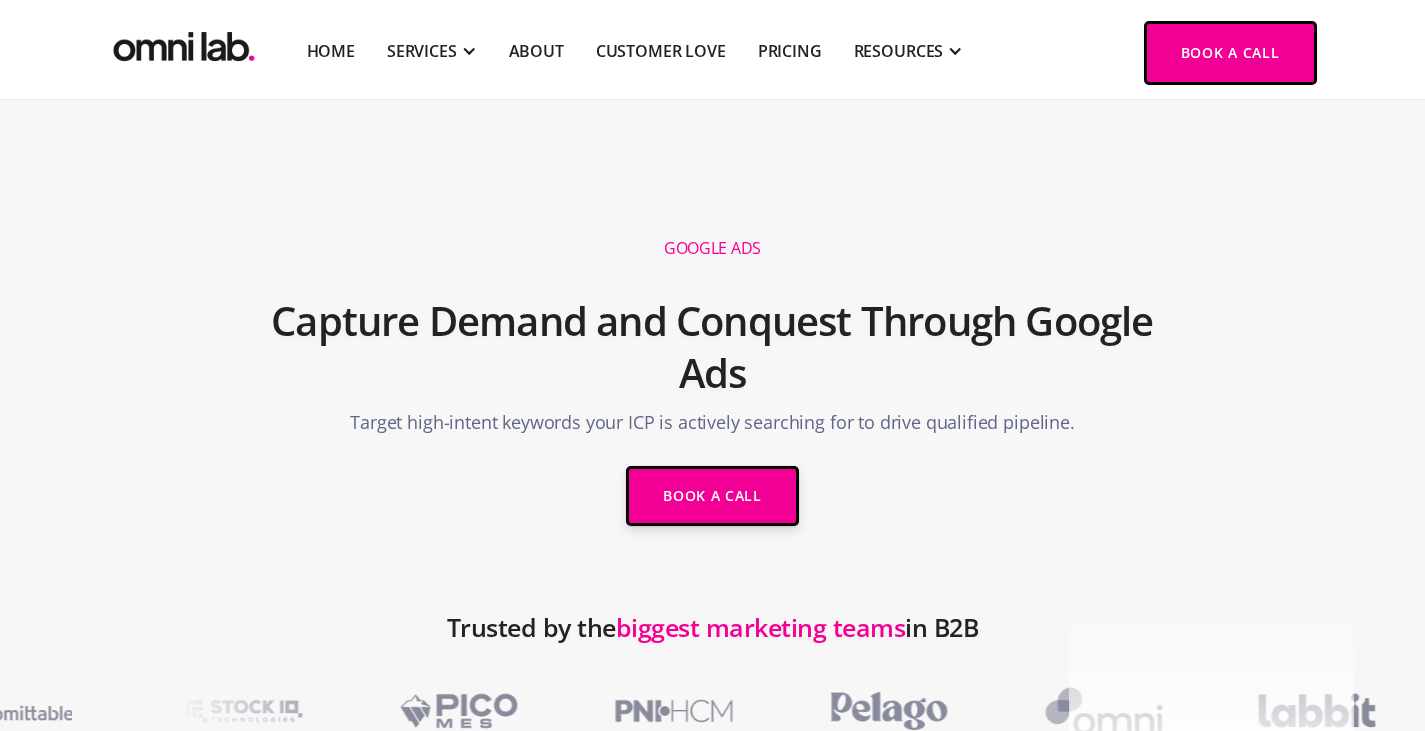 scroll, scrollTop: 1021, scrollLeft: 0, axis: vertical 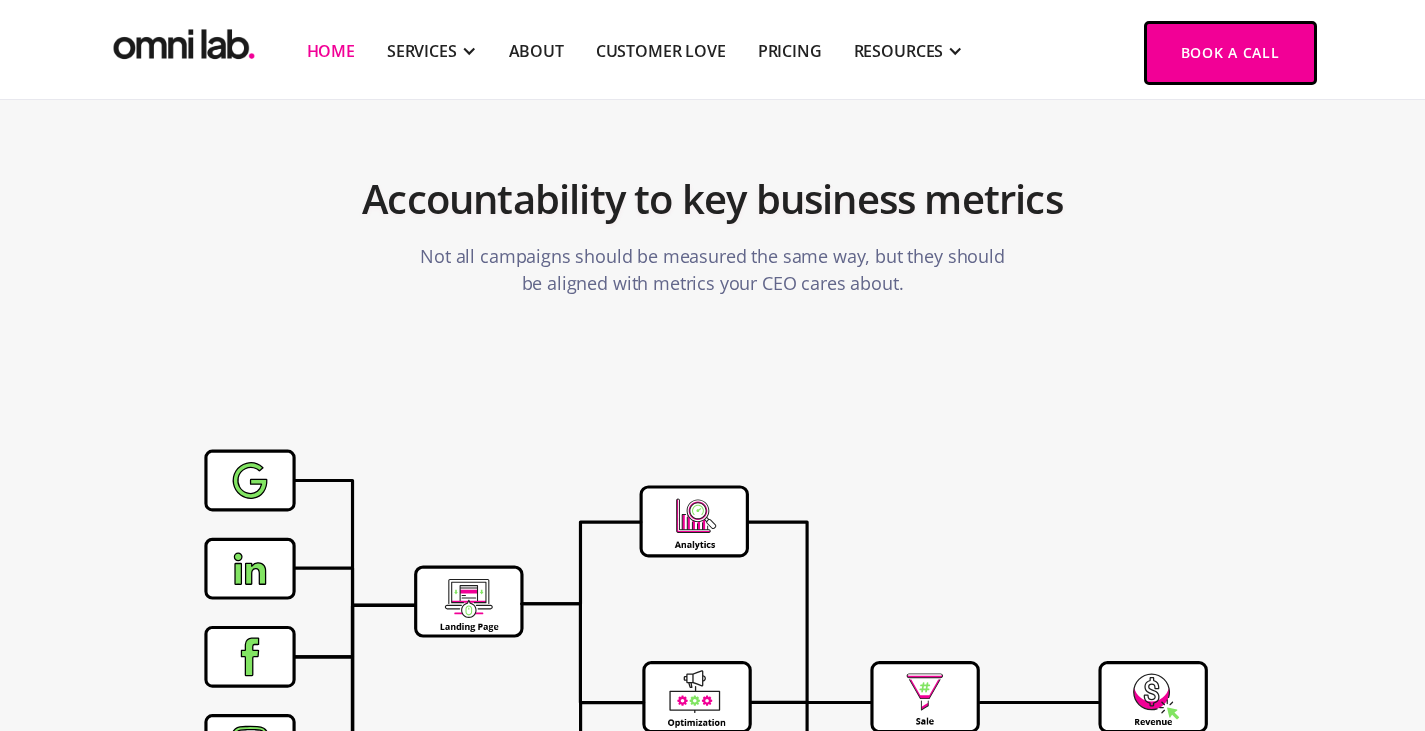 click on "Not all campaigns should be measured the same way, but they should be aligned with metrics your CEO cares about." at bounding box center (713, 270) 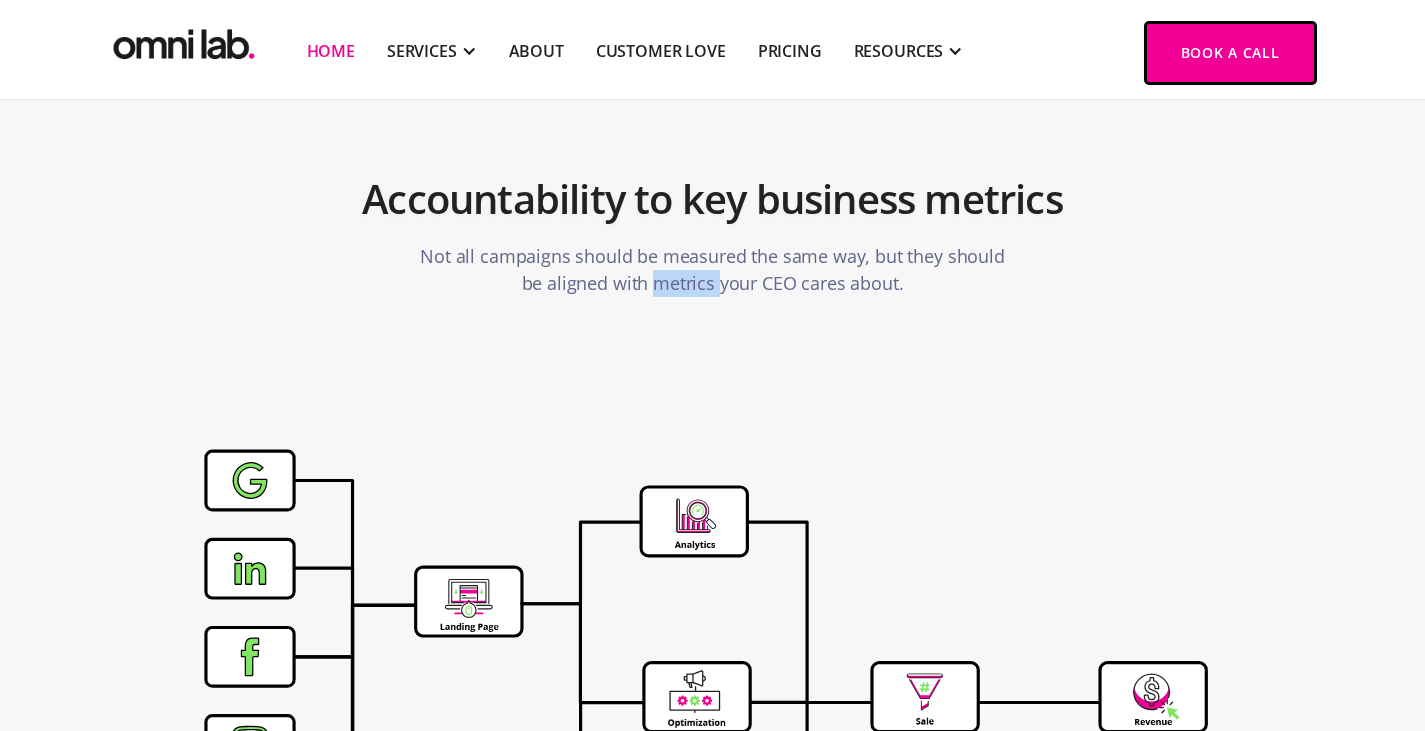 click on "Not all campaigns should be measured the same way, but they should be aligned with metrics your CEO cares about." at bounding box center [713, 270] 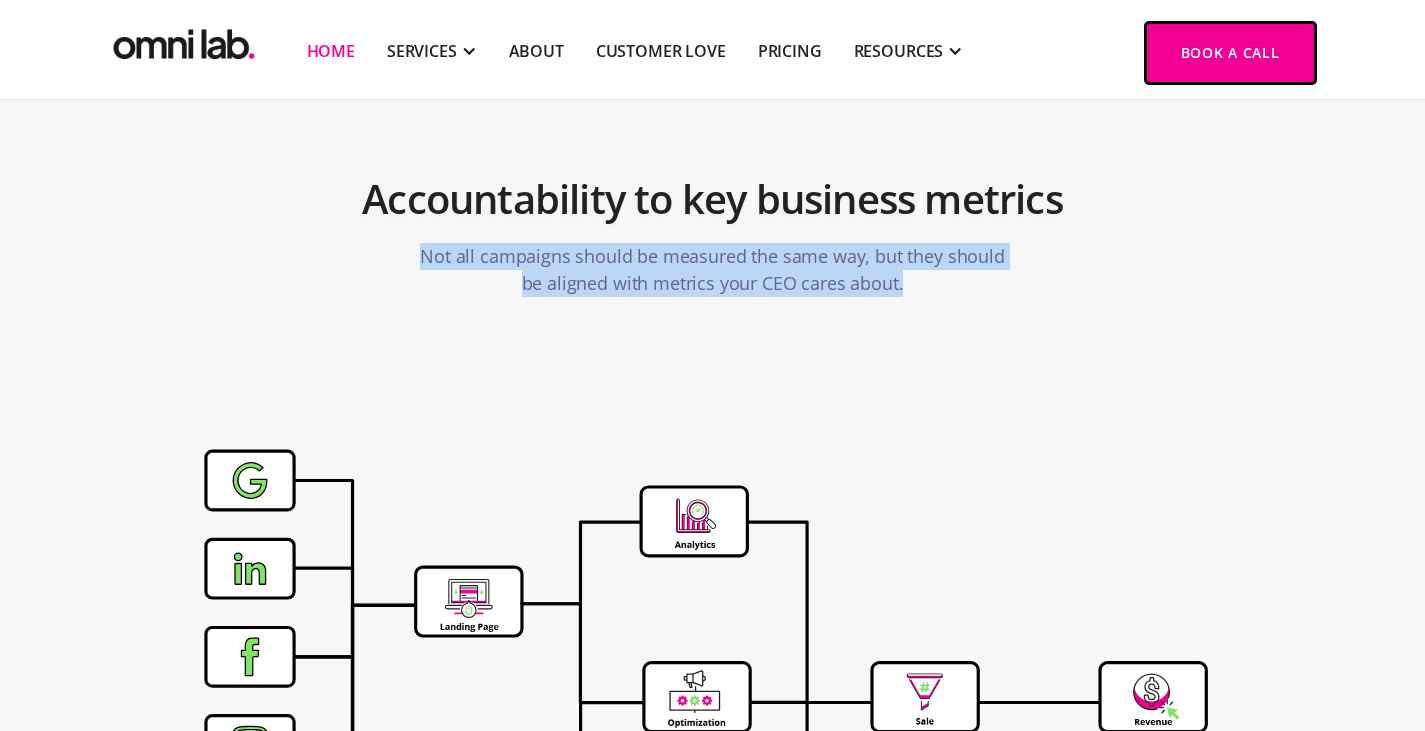 drag, startPoint x: 685, startPoint y: 188, endPoint x: 695, endPoint y: 184, distance: 10.770329 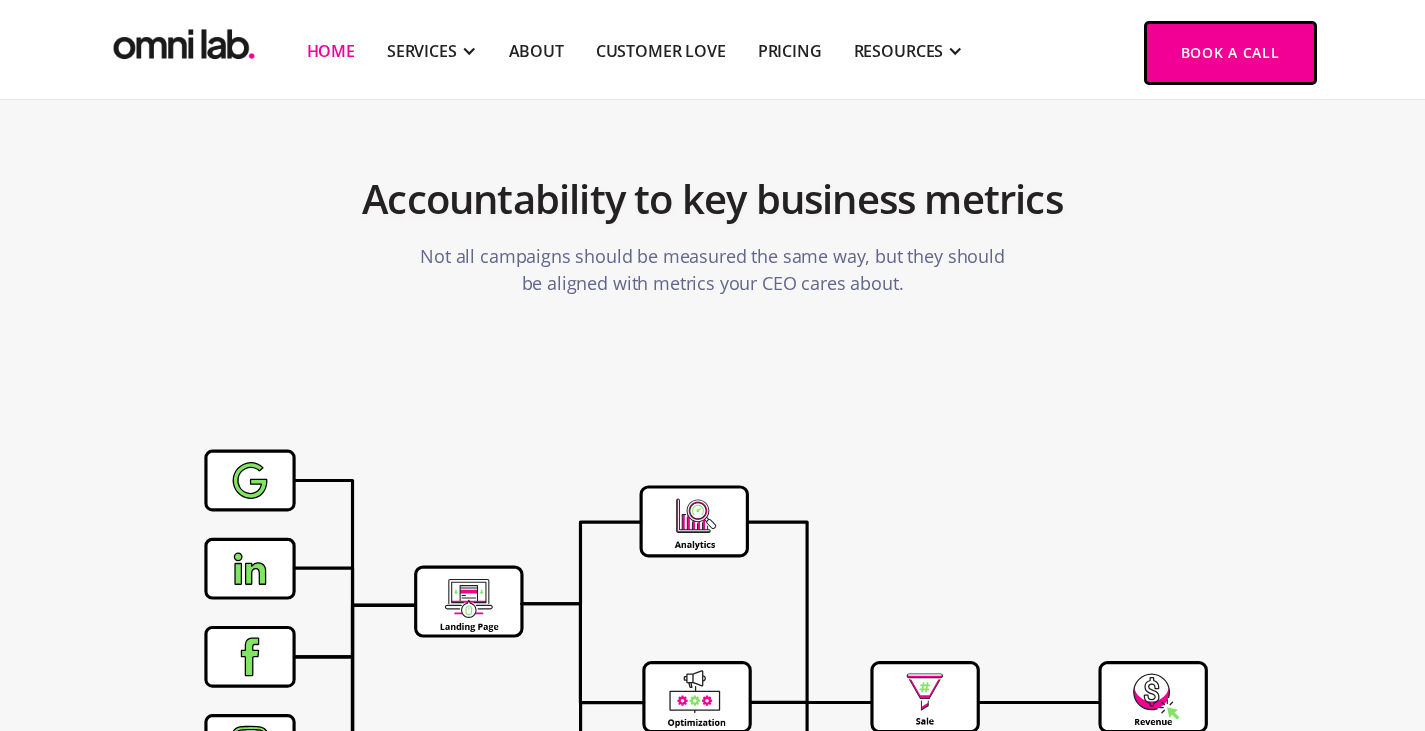 click on "Not all campaigns should be measured the same way, but they should be aligned with metrics your CEO cares about." at bounding box center (713, 270) 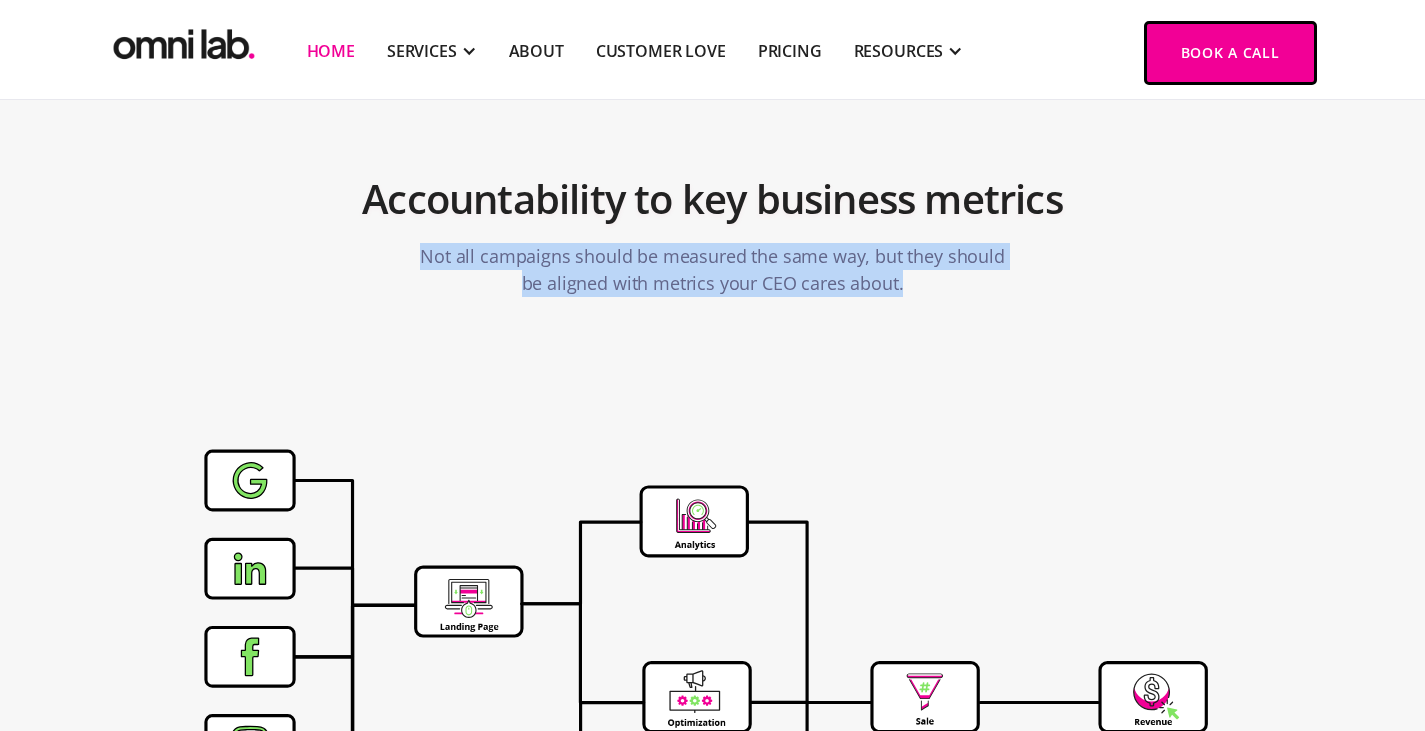 click on "Not all campaigns should be measured the same way, but they should be aligned with metrics your CEO cares about." at bounding box center (713, 270) 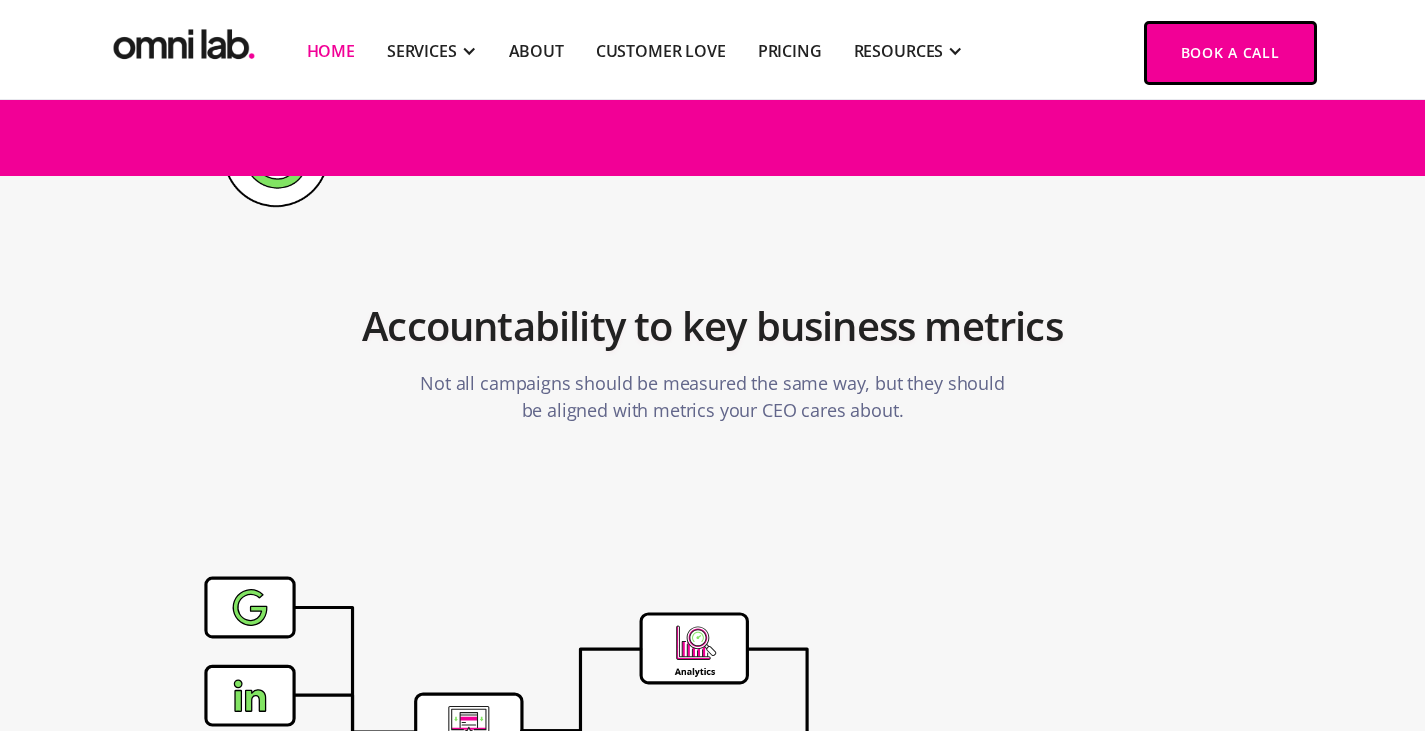 click on "Accountability to key business metrics" at bounding box center [713, 326] 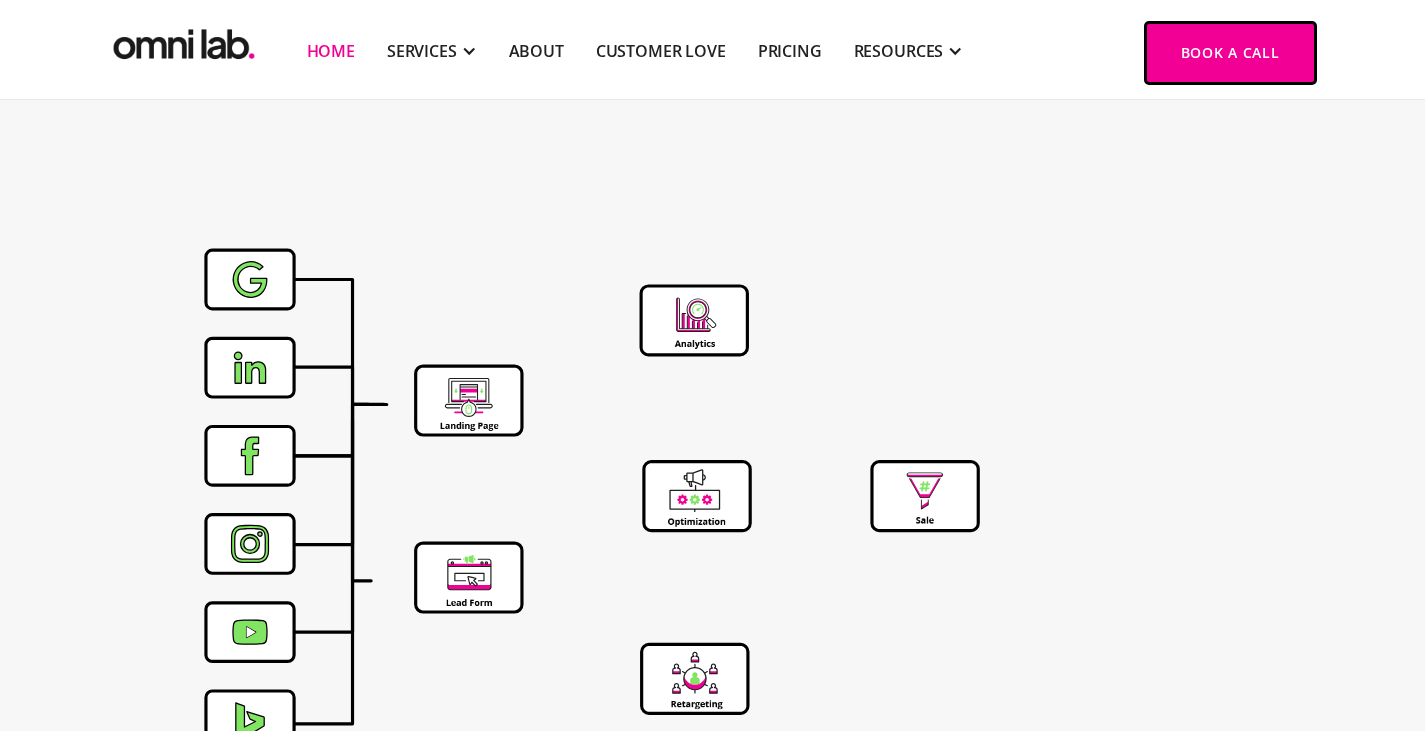 scroll, scrollTop: 6420, scrollLeft: 0, axis: vertical 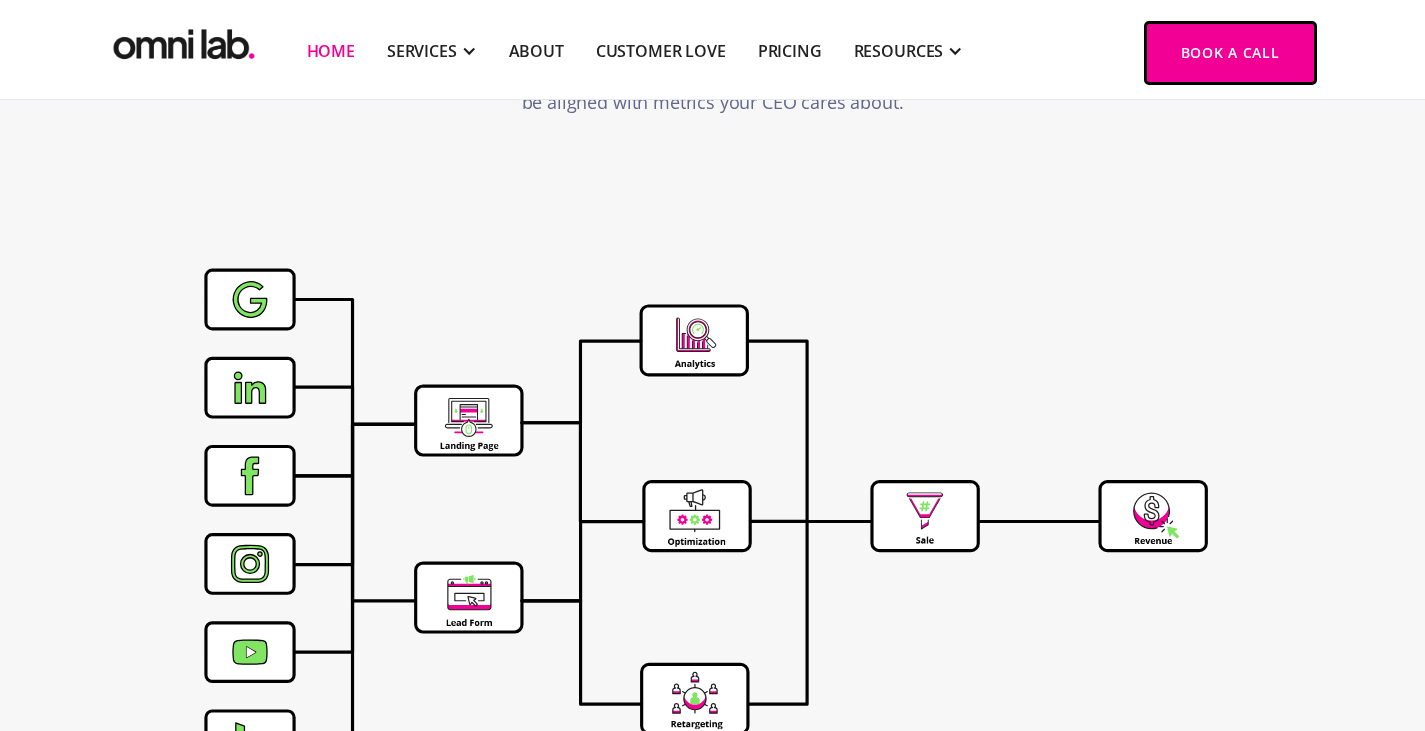 drag, startPoint x: 732, startPoint y: 133, endPoint x: 617, endPoint y: 334, distance: 231.57288 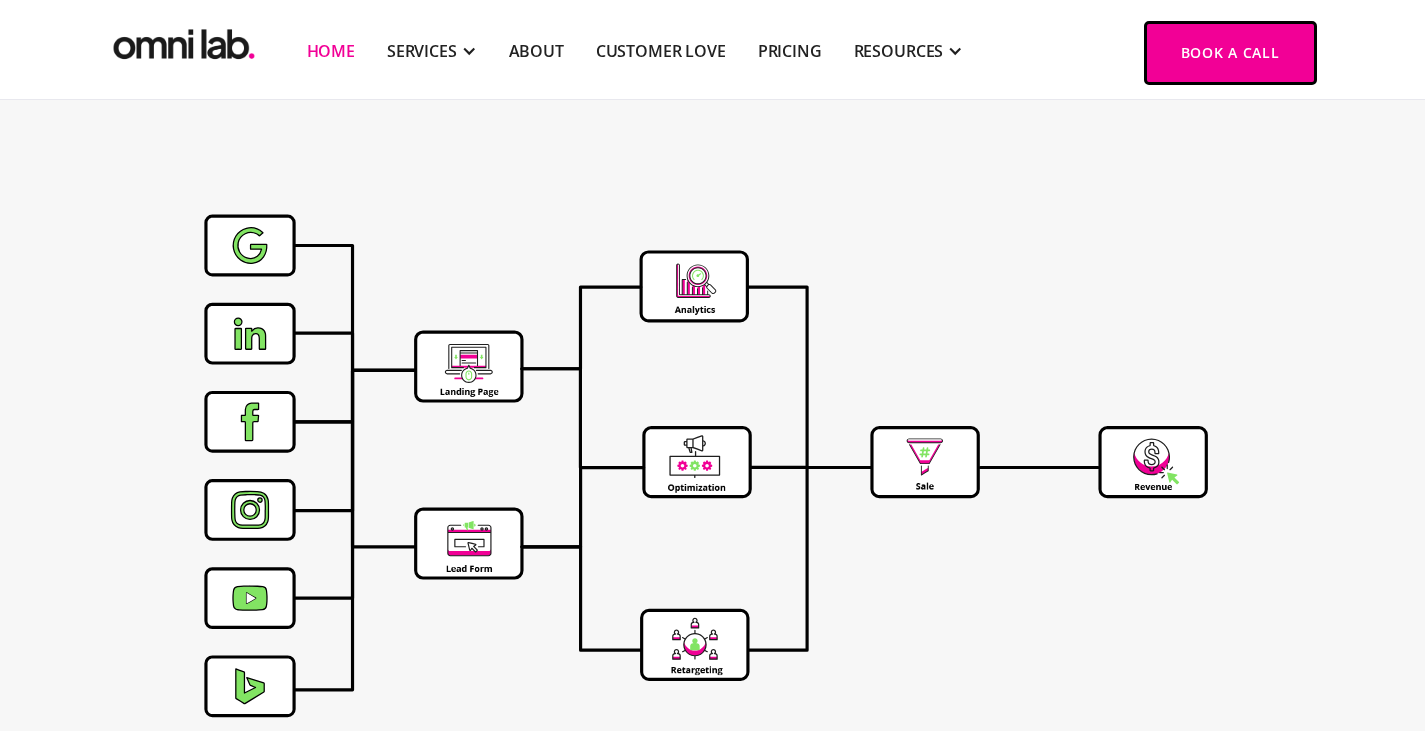 drag, startPoint x: 695, startPoint y: 166, endPoint x: 887, endPoint y: 307, distance: 238.2121 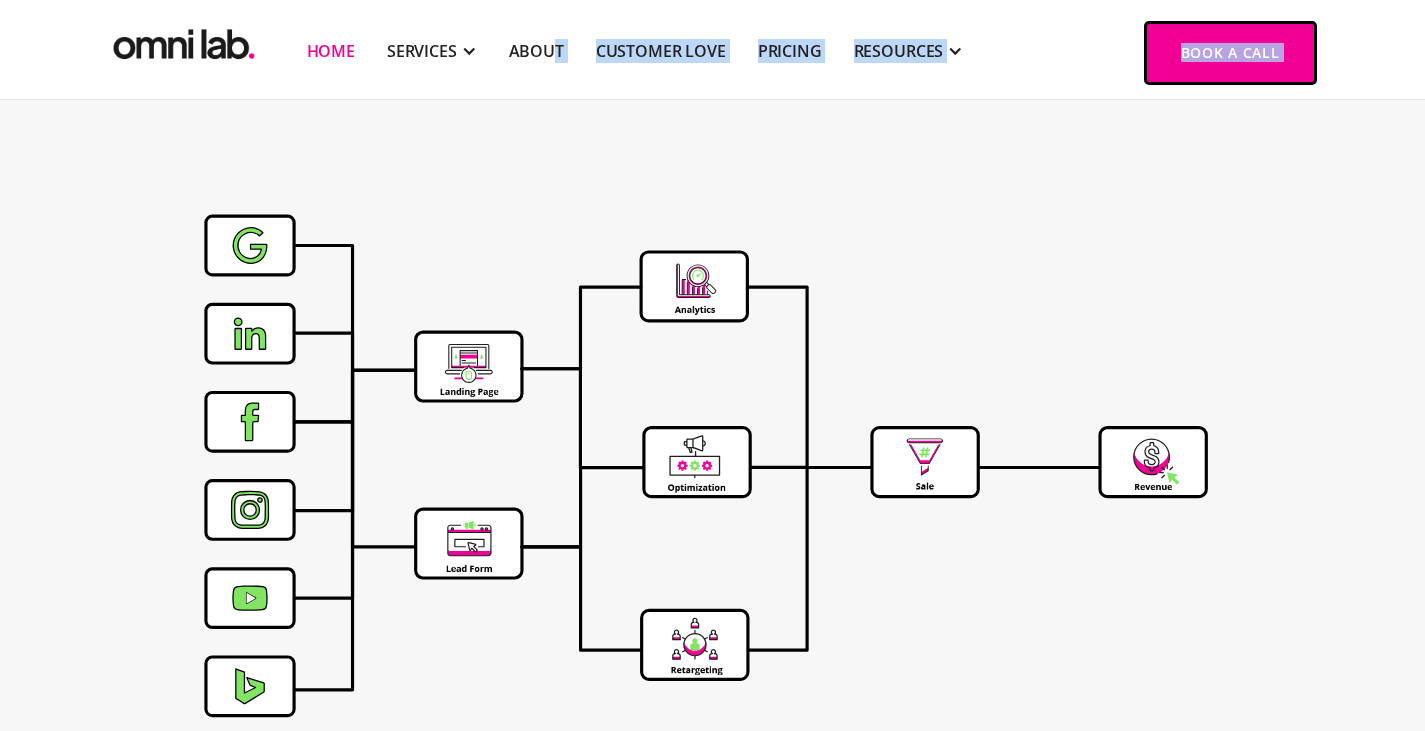 drag, startPoint x: 548, startPoint y: 73, endPoint x: 588, endPoint y: 413, distance: 342.34485 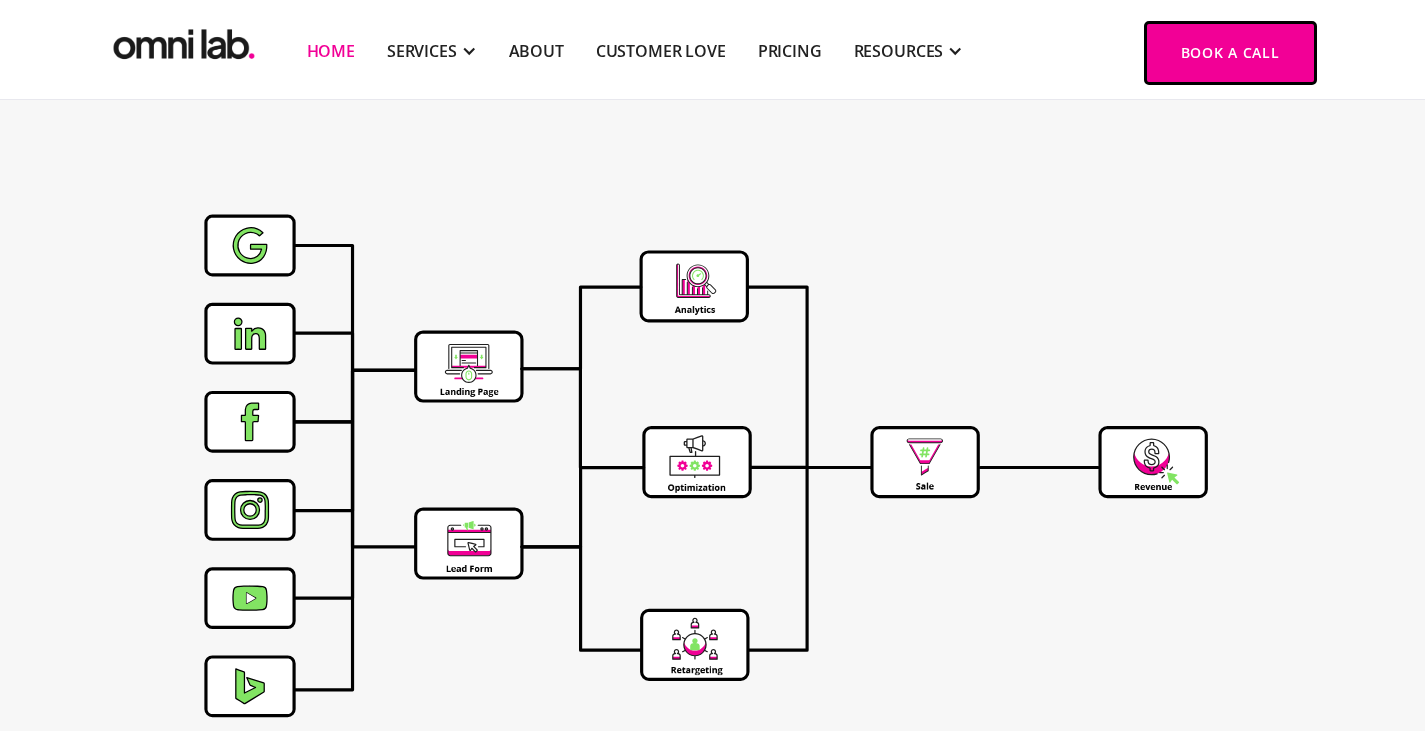 drag, startPoint x: 128, startPoint y: 168, endPoint x: 607, endPoint y: 262, distance: 488.13626 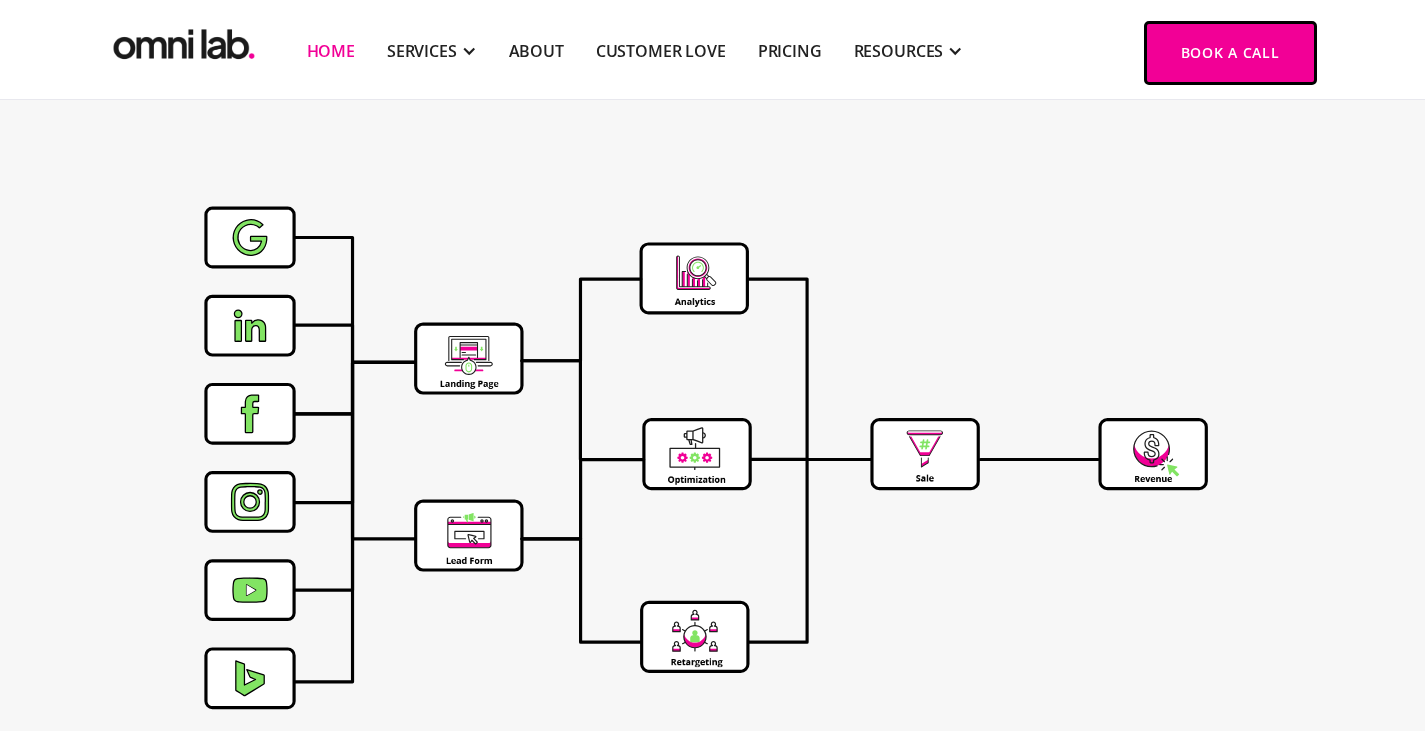 drag, startPoint x: 145, startPoint y: 364, endPoint x: 8, endPoint y: 318, distance: 144.51643 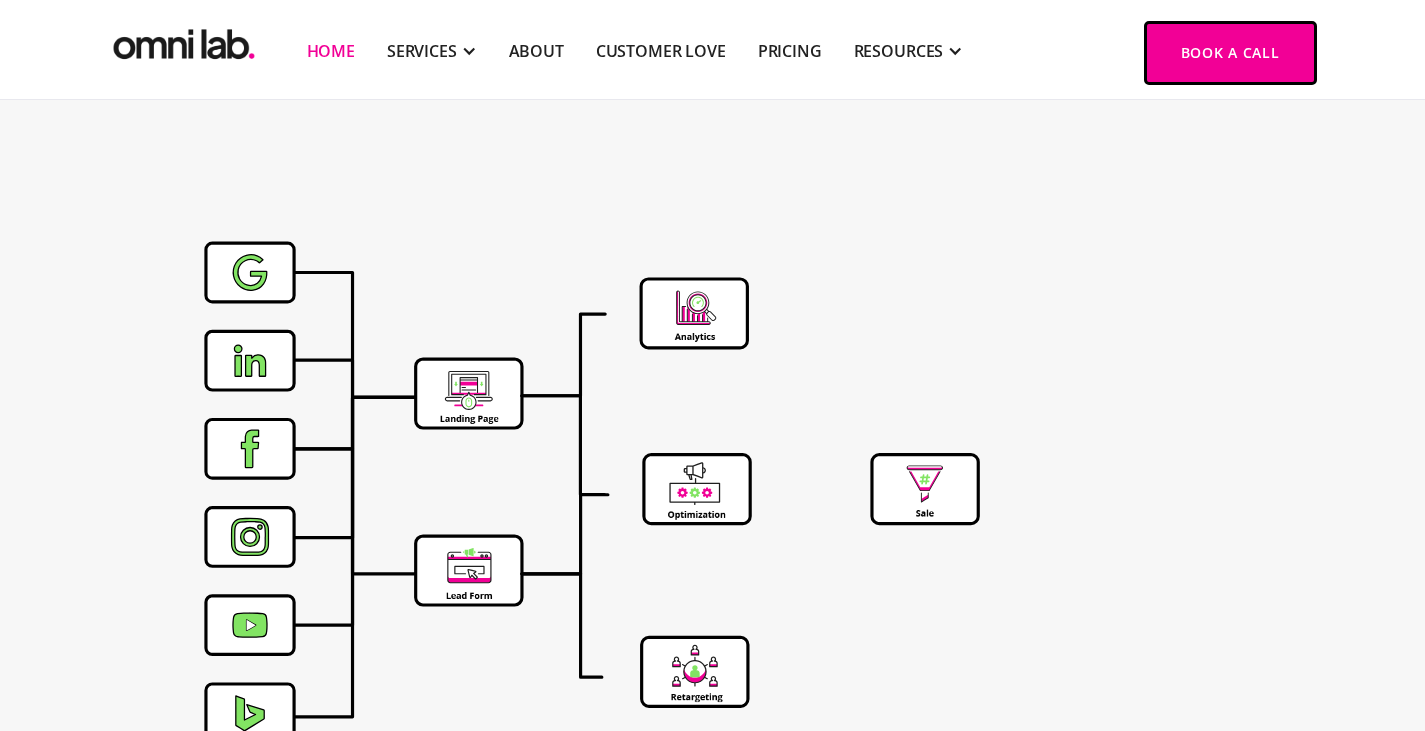scroll, scrollTop: 6456, scrollLeft: 0, axis: vertical 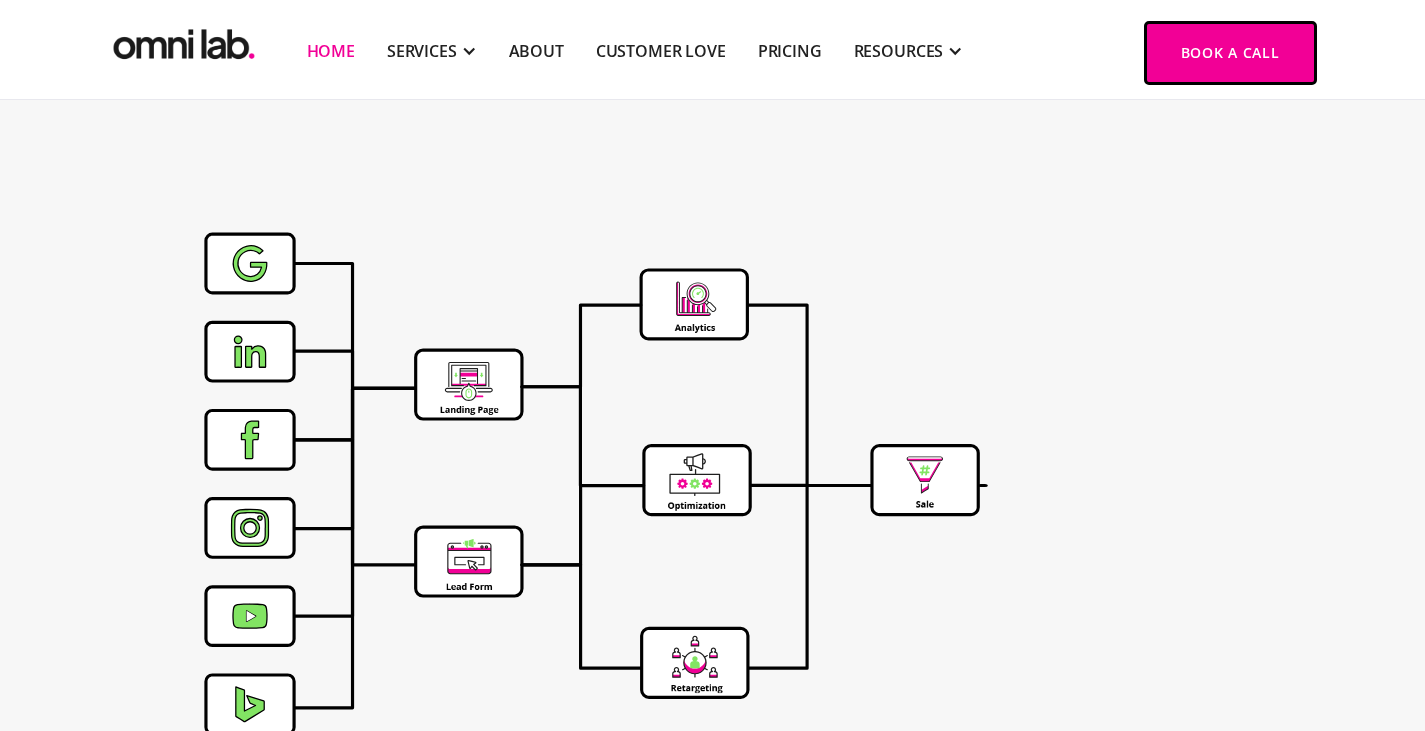 drag, startPoint x: 1058, startPoint y: 383, endPoint x: 921, endPoint y: 402, distance: 138.31125 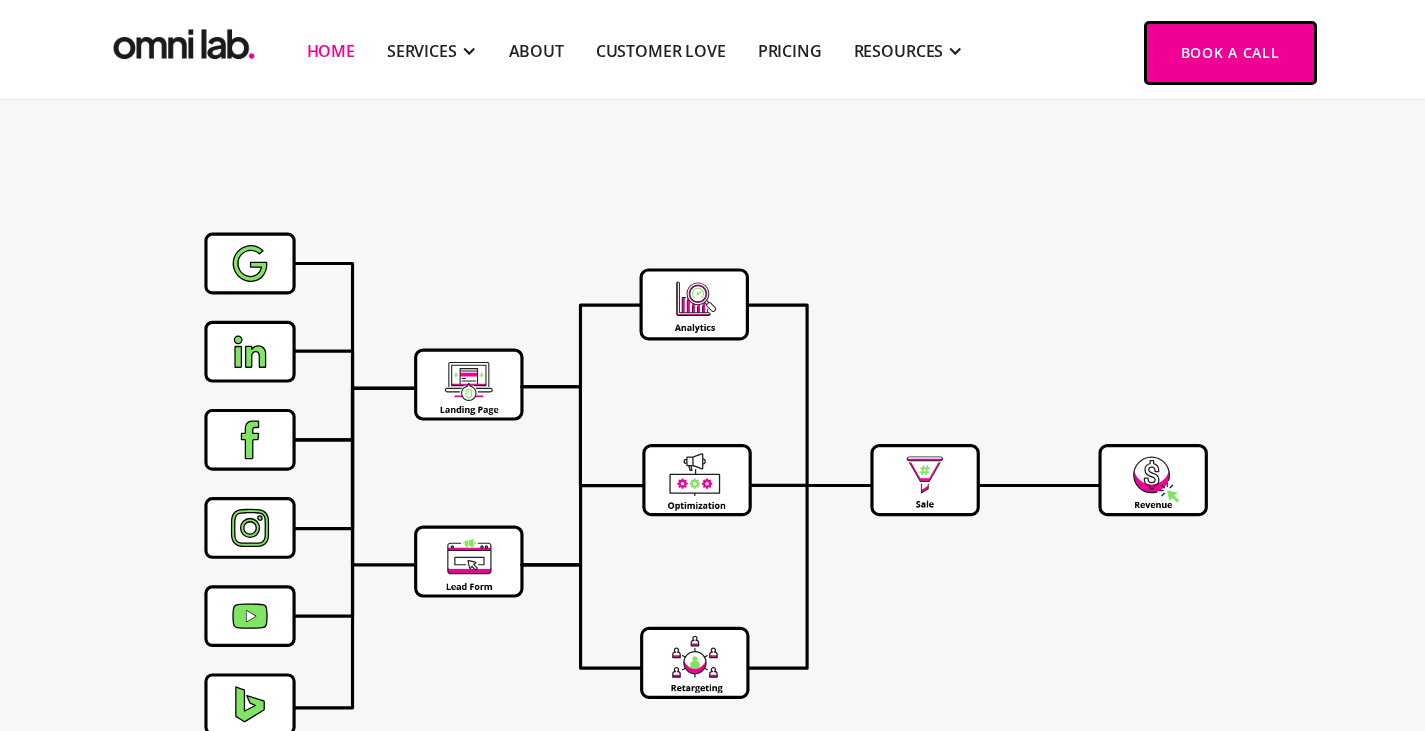 click 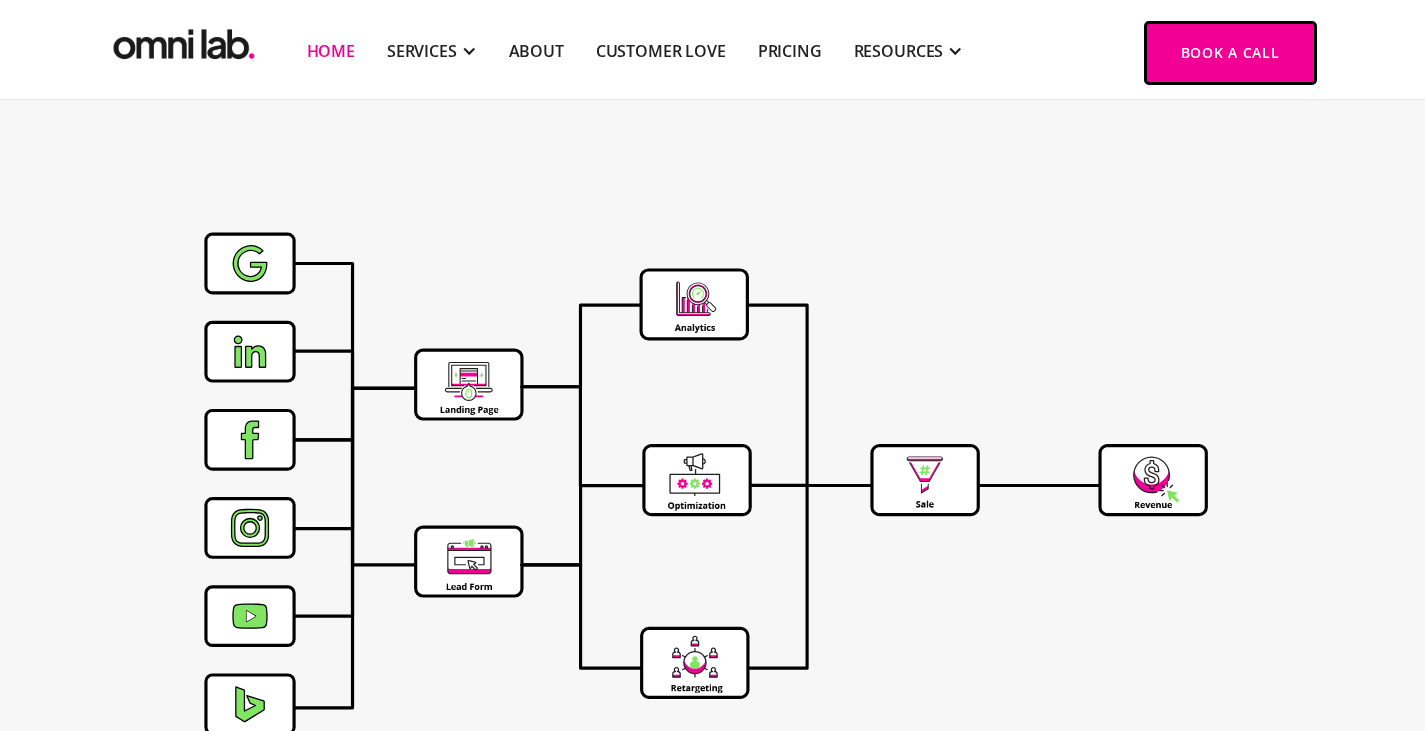 drag, startPoint x: 1312, startPoint y: 288, endPoint x: 997, endPoint y: 293, distance: 315.03967 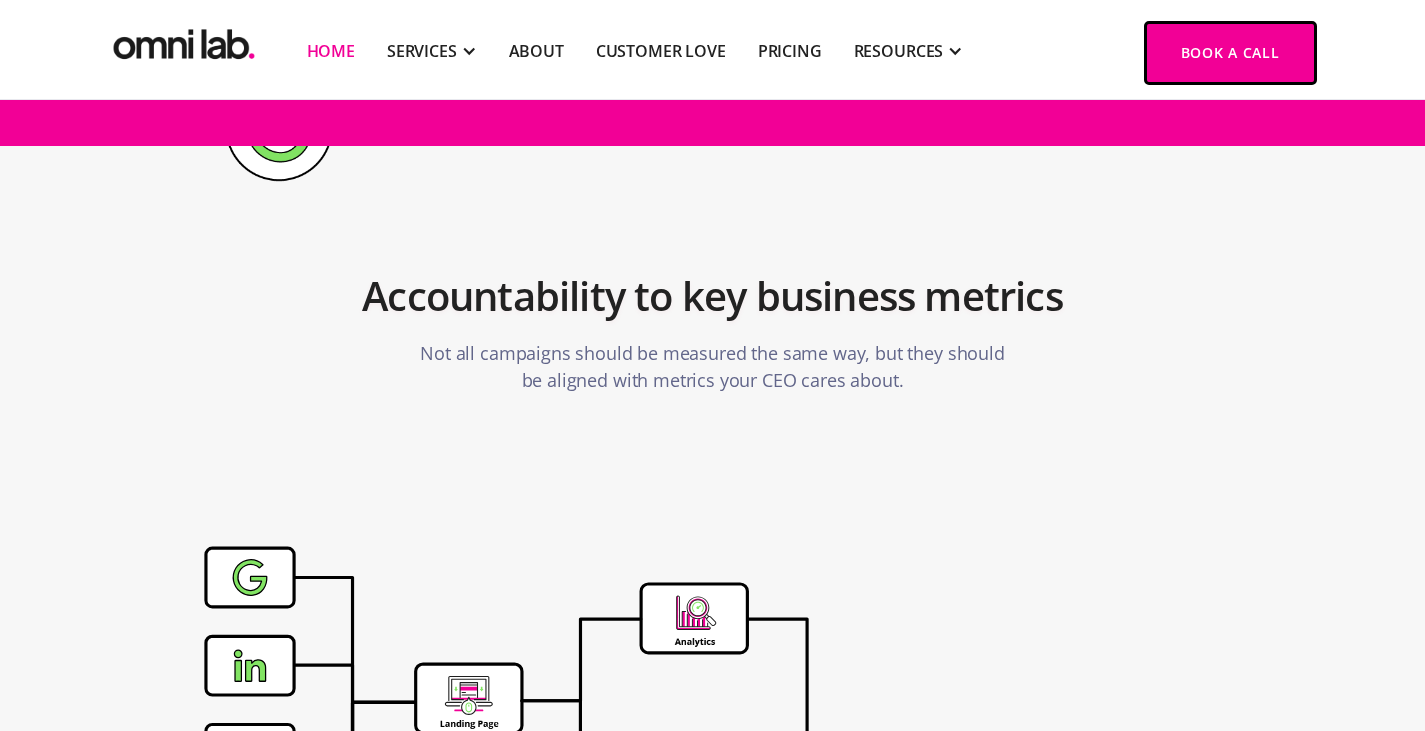 scroll, scrollTop: 6151, scrollLeft: 0, axis: vertical 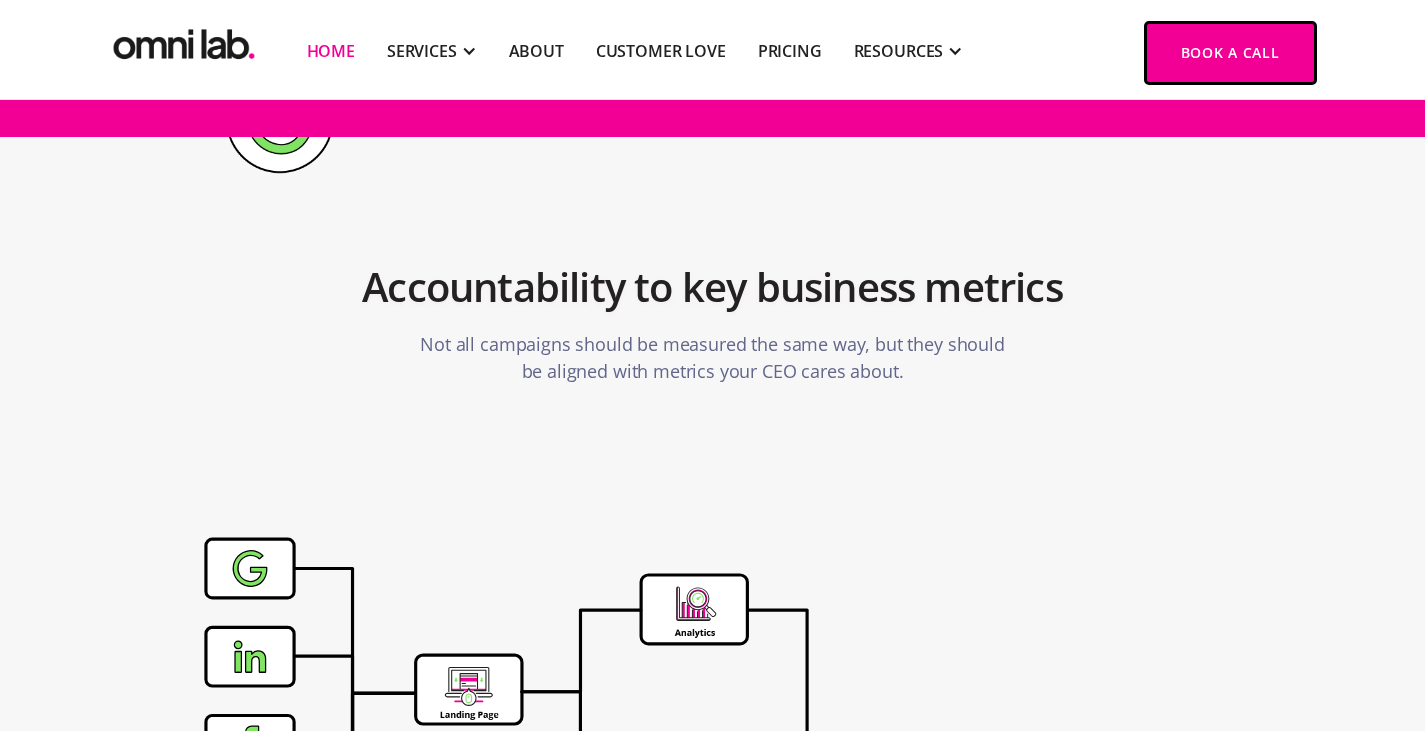 click on "Not all campaigns should be measured the same way, but they should be aligned with metrics your CEO cares about." at bounding box center (713, 358) 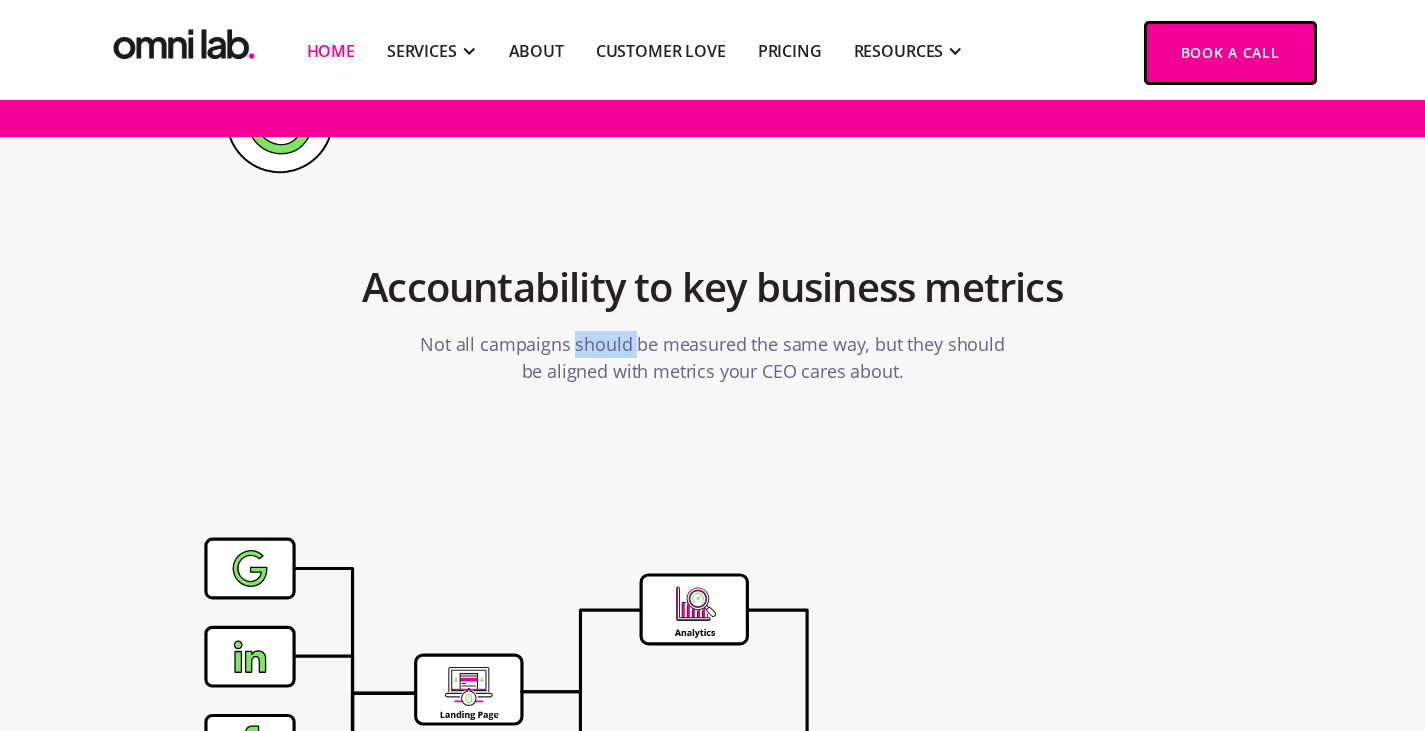 click on "Not all campaigns should be measured the same way, but they should be aligned with metrics your CEO cares about." at bounding box center (713, 358) 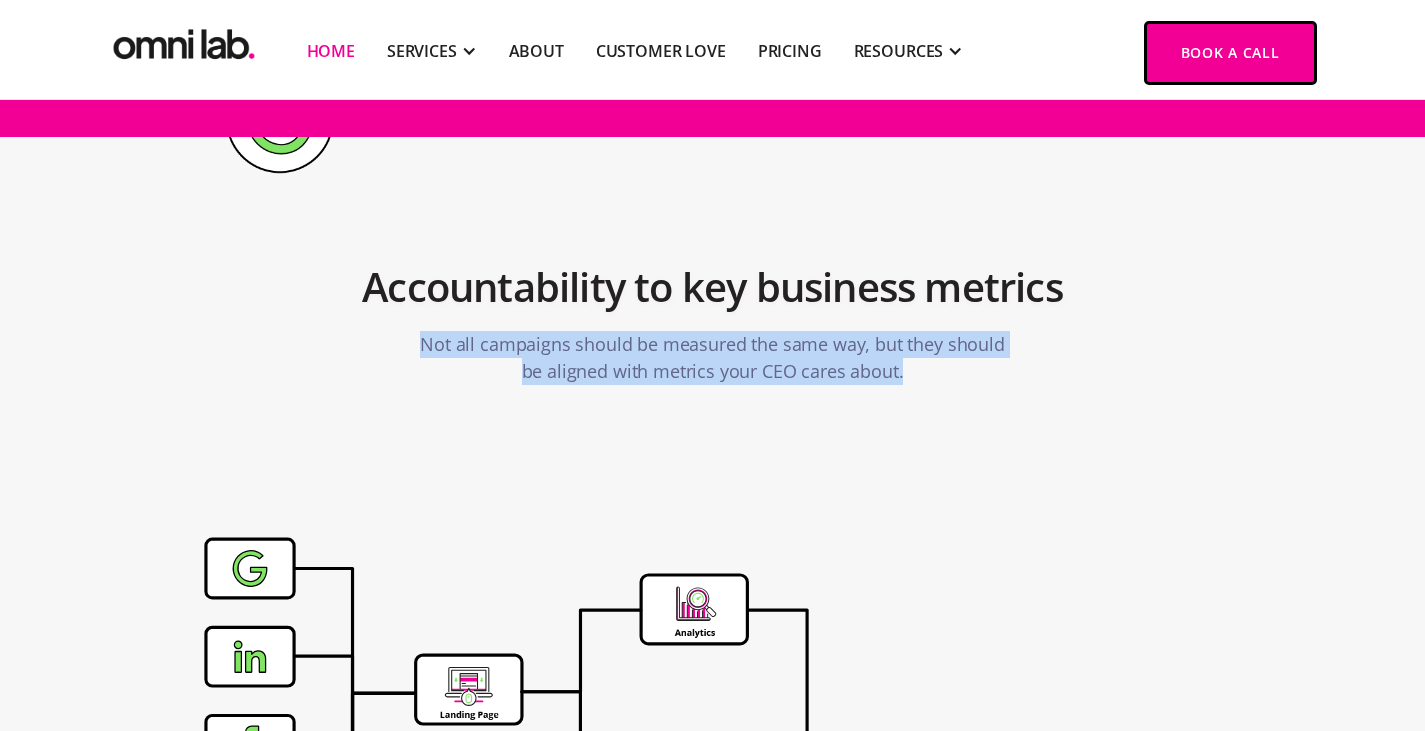 click on "Not all campaigns should be measured the same way, but they should be aligned with metrics your CEO cares about." at bounding box center (713, 358) 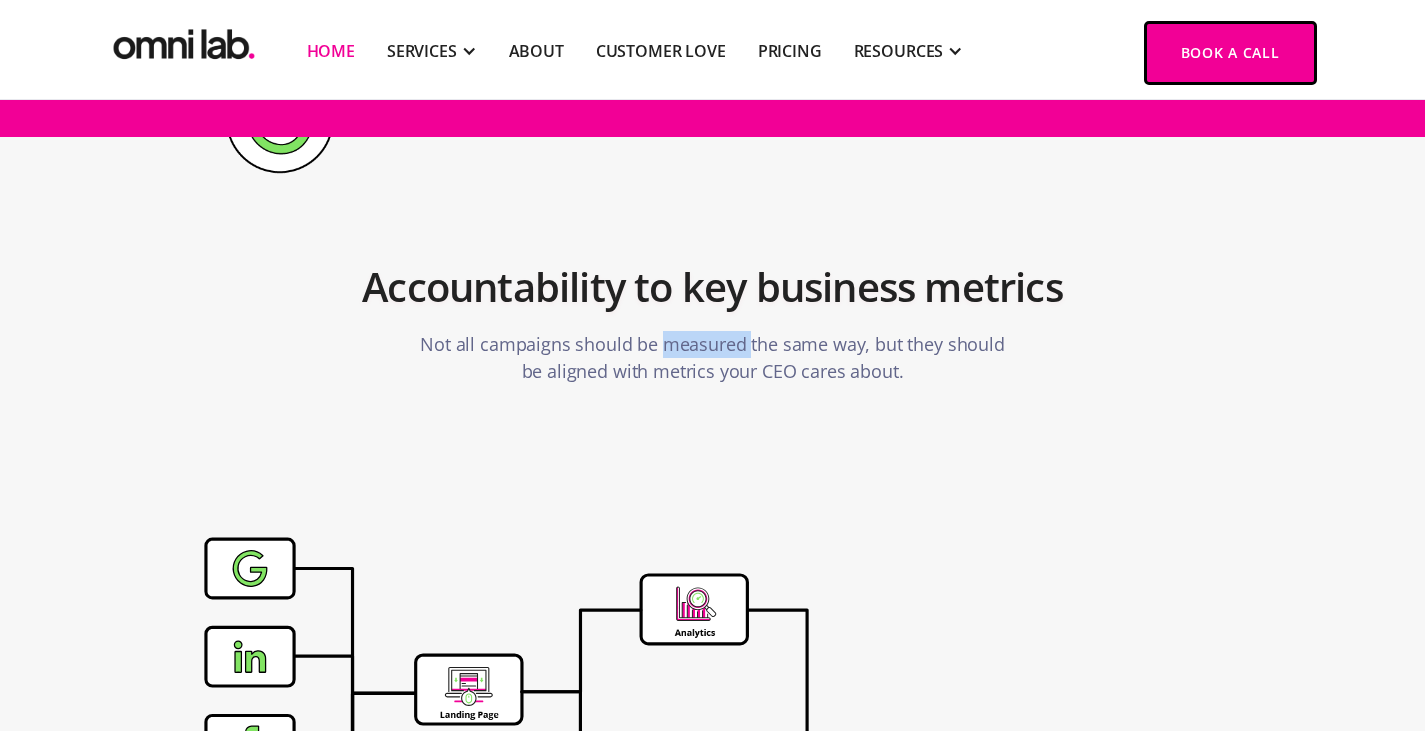 click on "Not all campaigns should be measured the same way, but they should be aligned with metrics your CEO cares about." at bounding box center [713, 358] 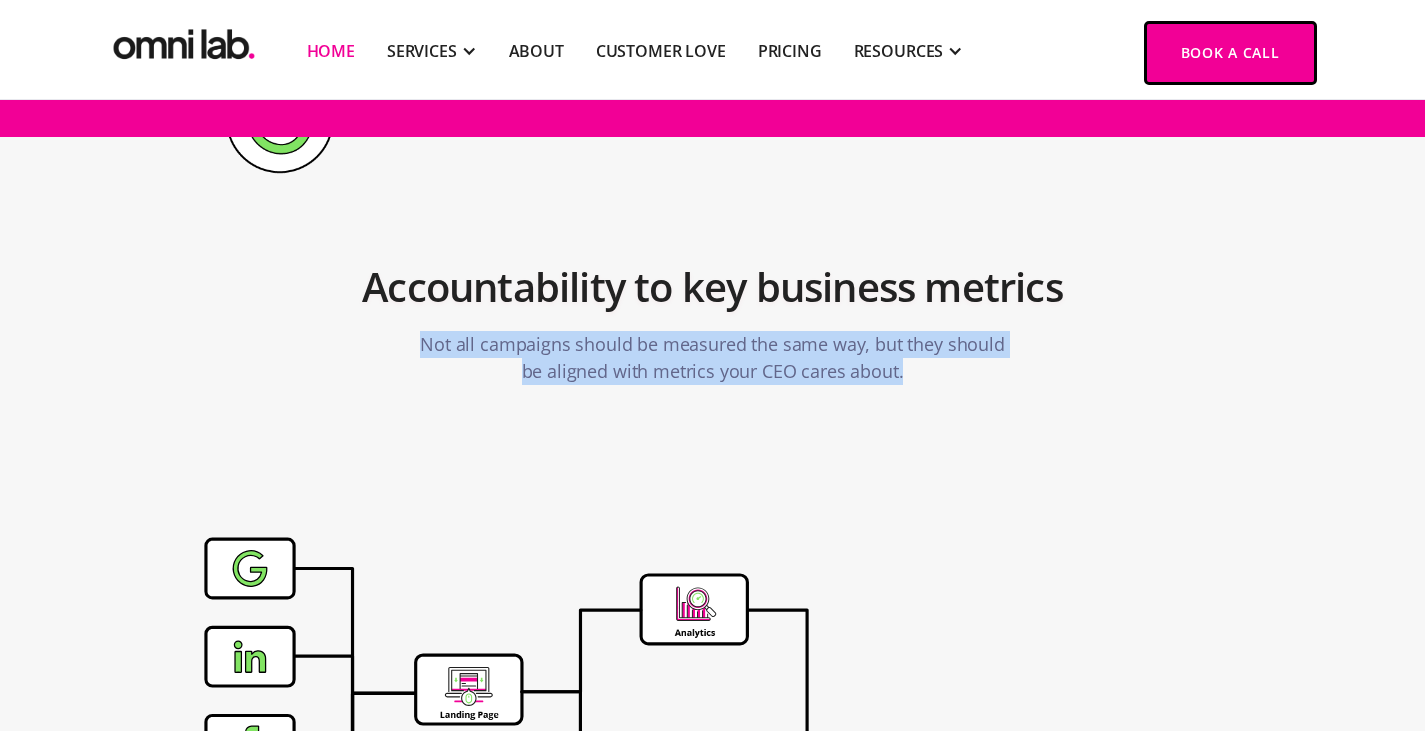 drag, startPoint x: 681, startPoint y: 268, endPoint x: 706, endPoint y: 272, distance: 25.317978 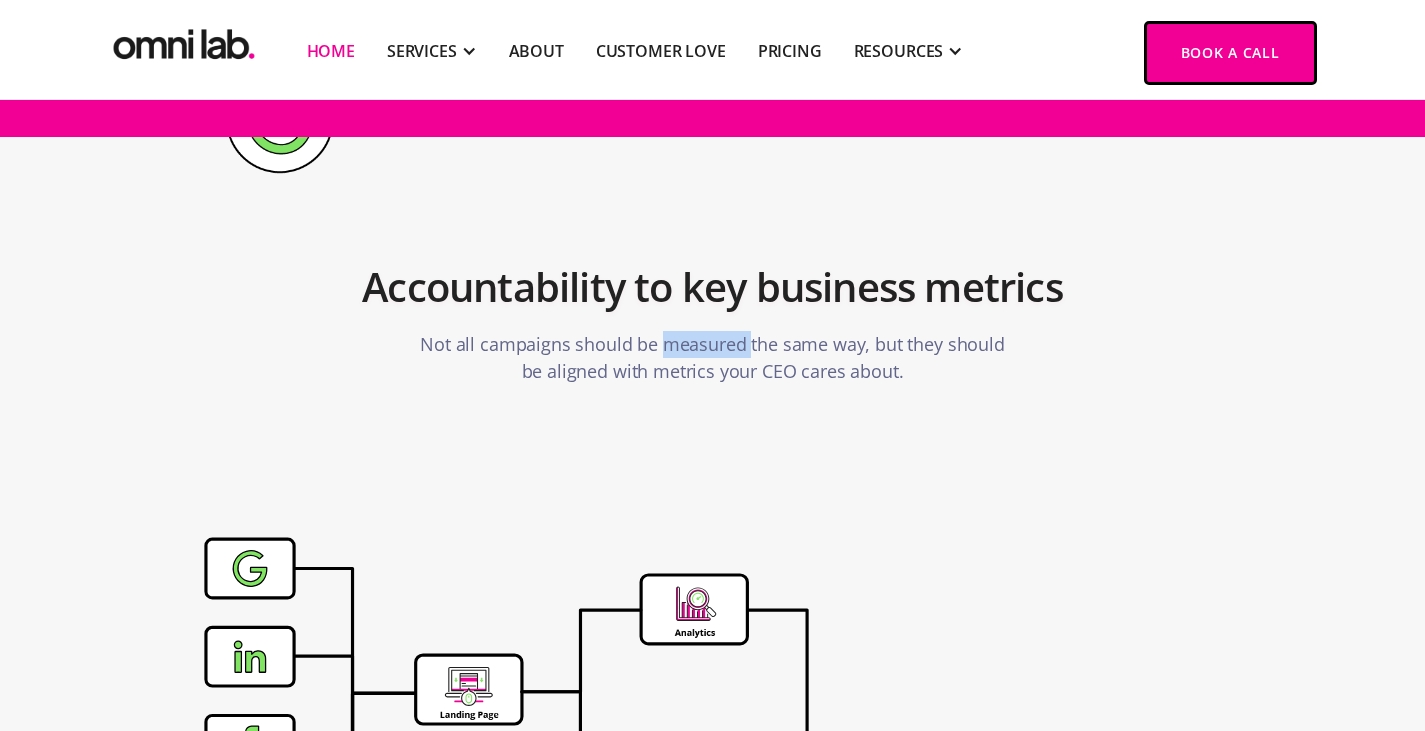 click on "Not all campaigns should be measured the same way, but they should be aligned with metrics your CEO cares about." at bounding box center (713, 358) 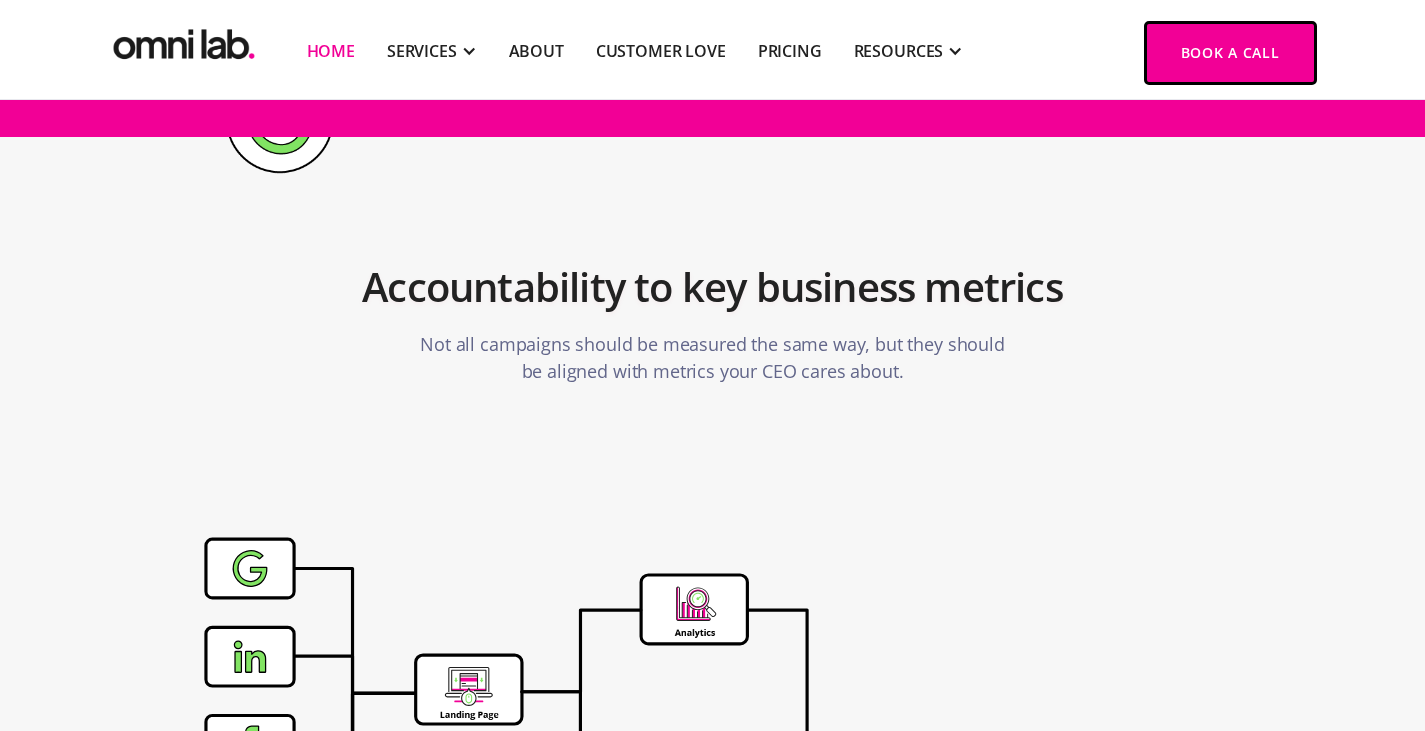 click on "Accountability to key business metrics" at bounding box center (713, 287) 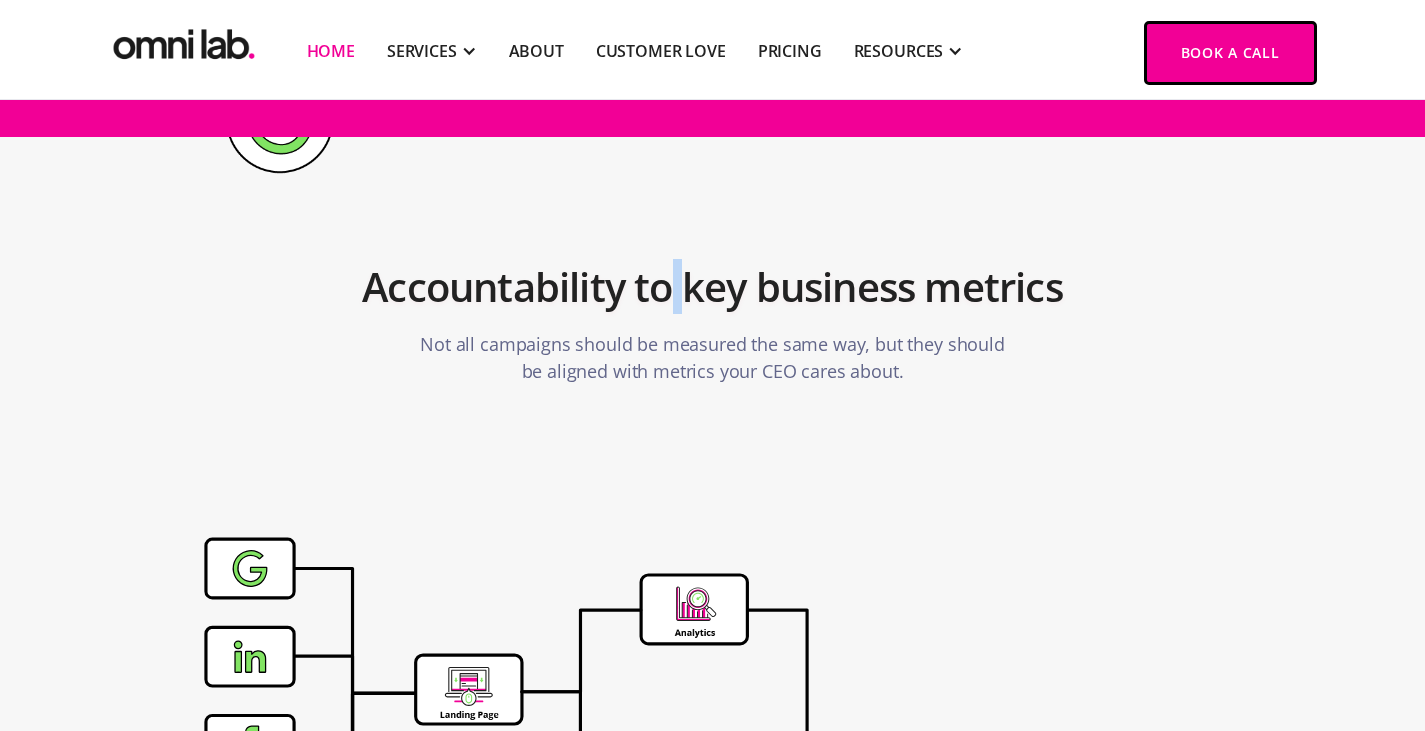 click on "Accountability to key business metrics" at bounding box center (713, 287) 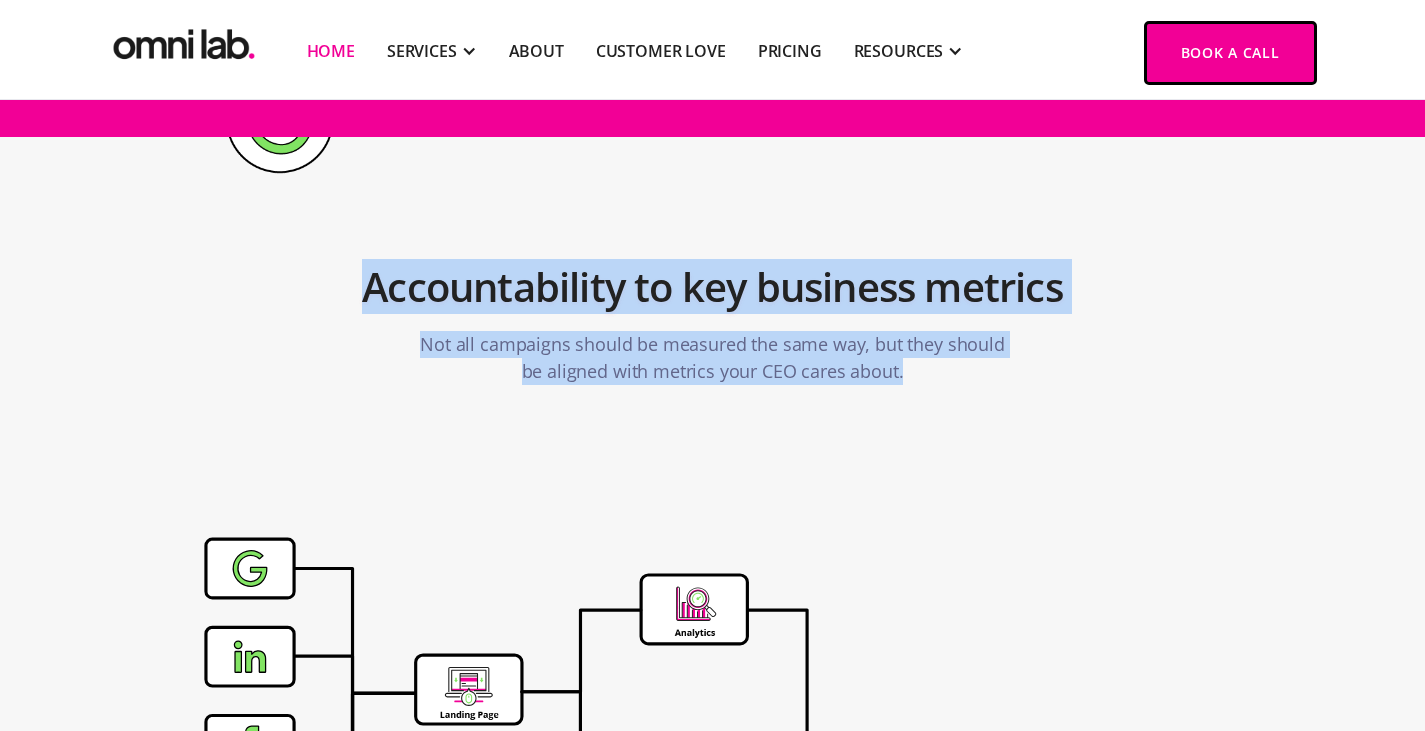 drag, startPoint x: 672, startPoint y: 194, endPoint x: 684, endPoint y: 282, distance: 88.814415 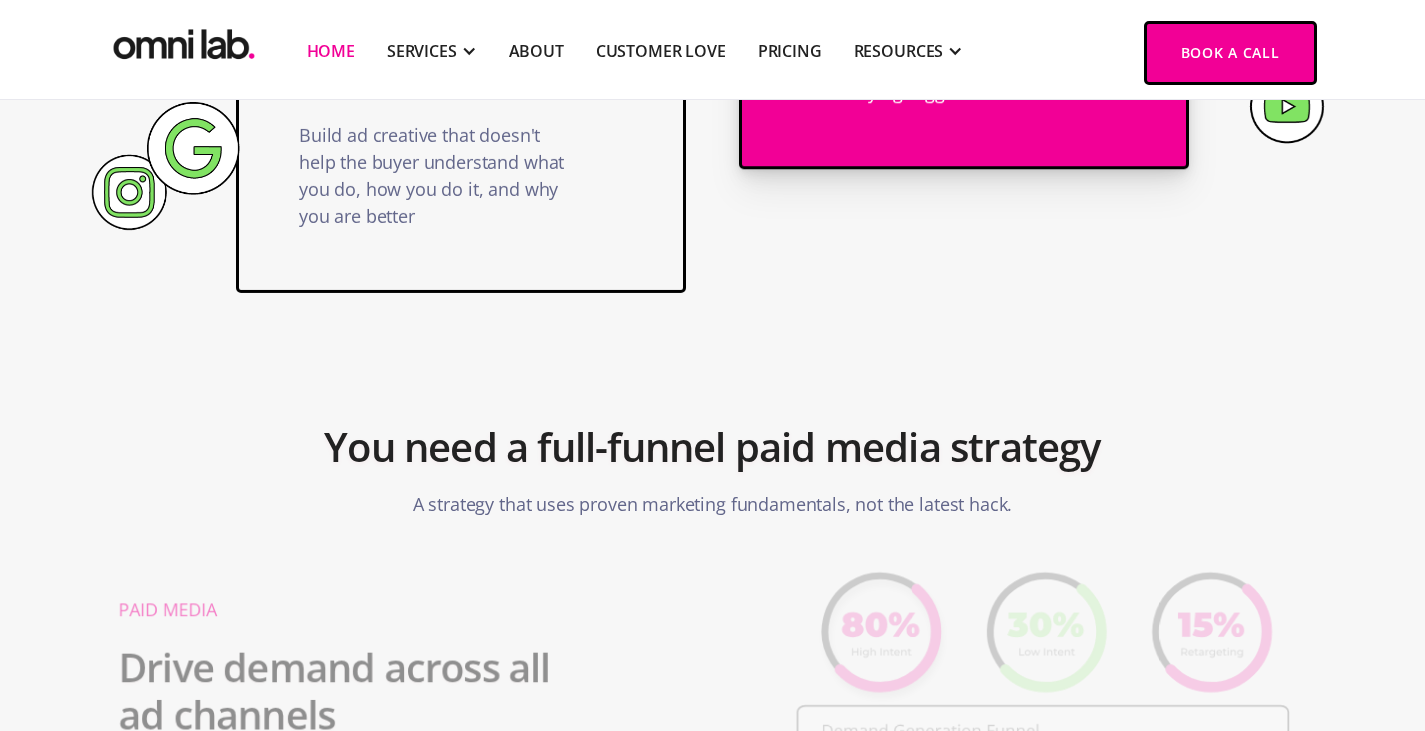 scroll, scrollTop: 1412, scrollLeft: 0, axis: vertical 